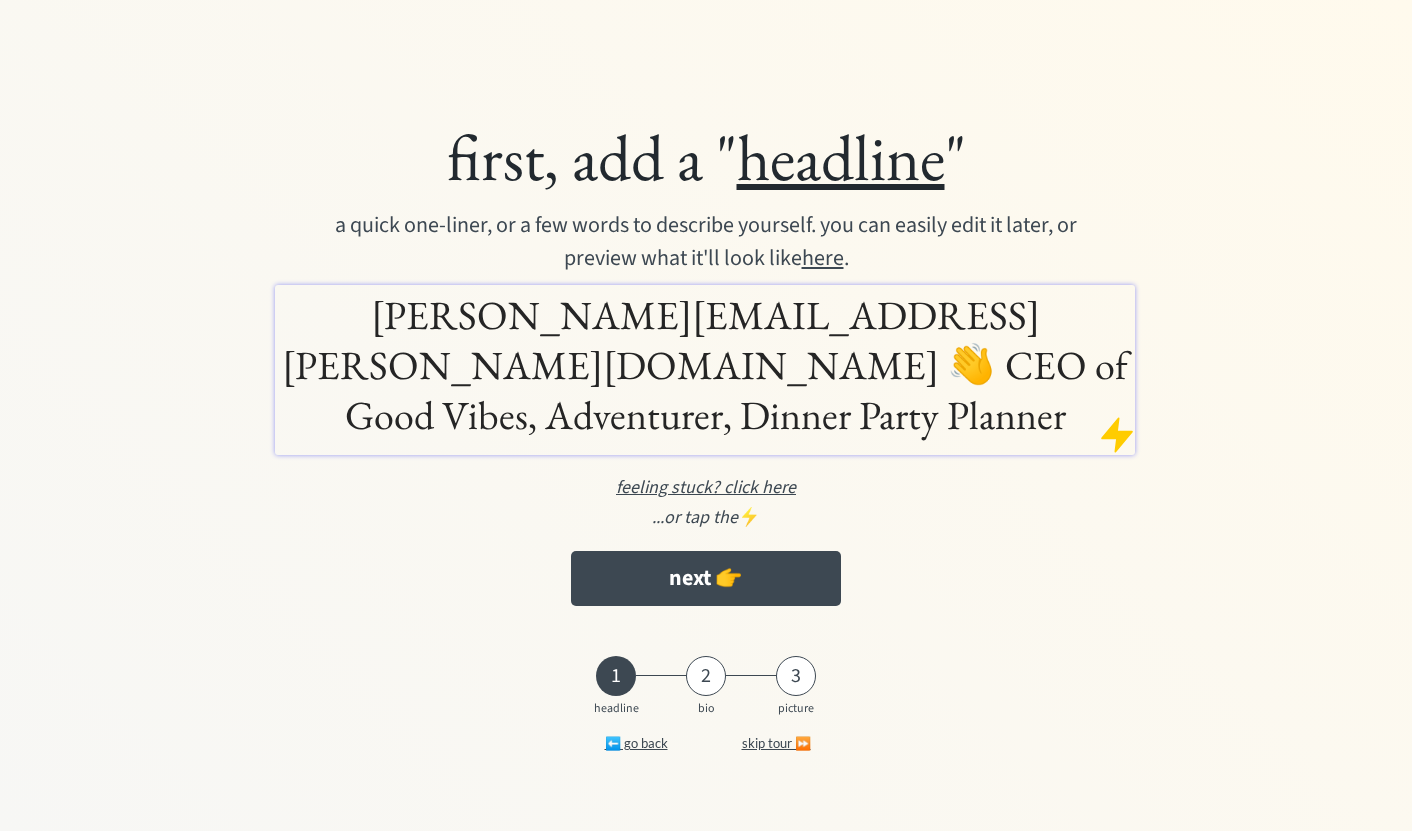 scroll, scrollTop: 0, scrollLeft: 0, axis: both 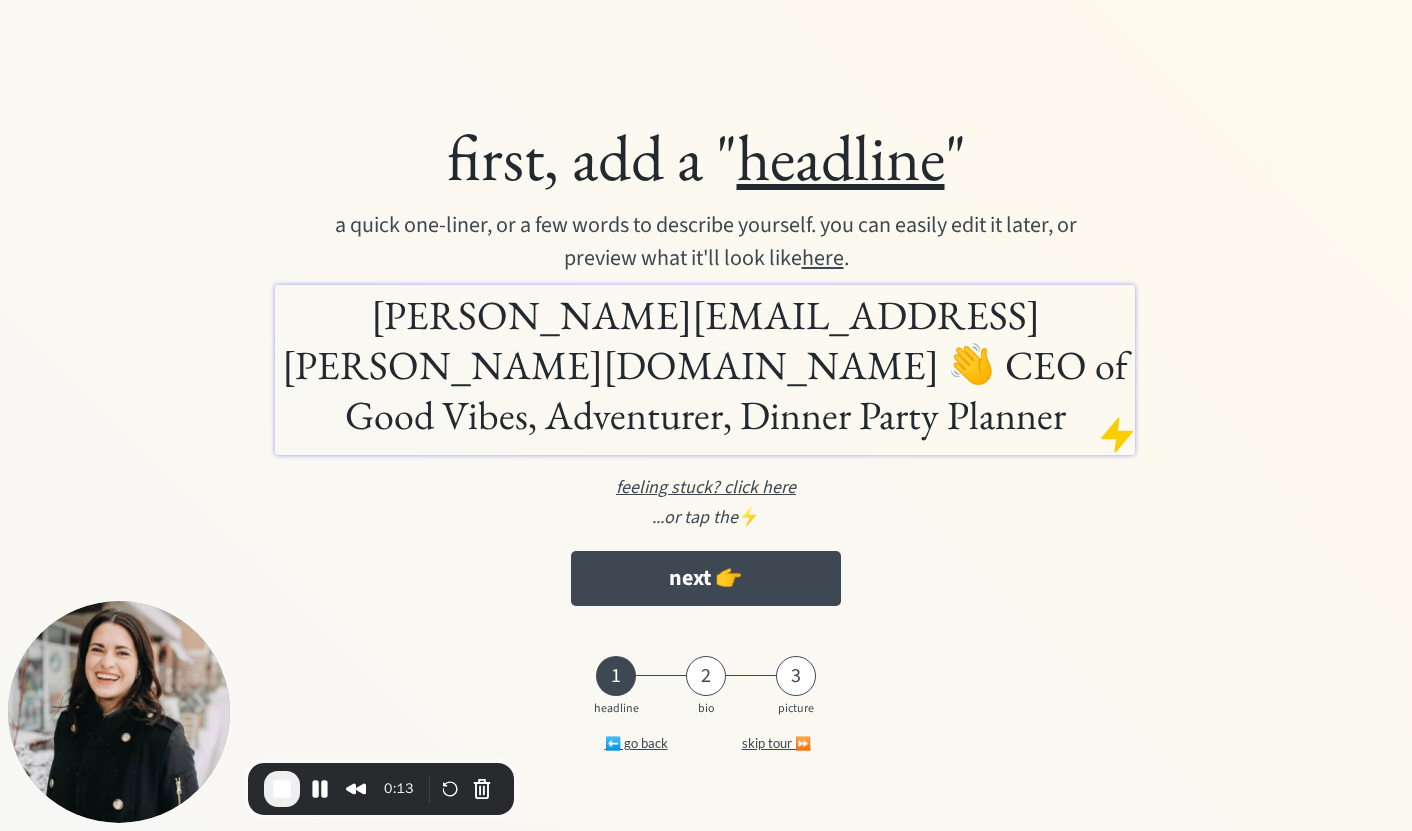 click on "first, add a " headline "" at bounding box center [706, 157] 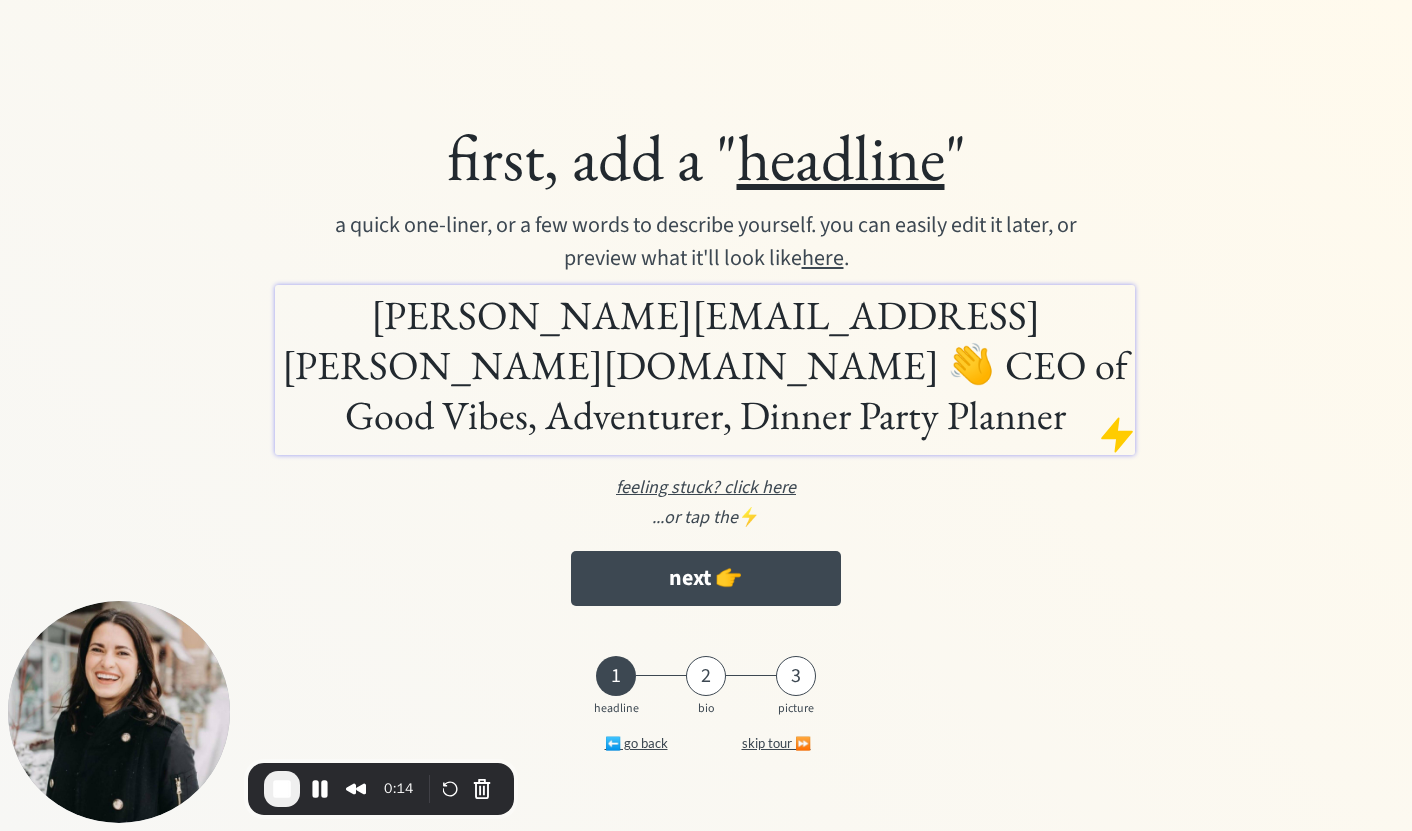 click on "first, add a " headline "" at bounding box center (706, 157) 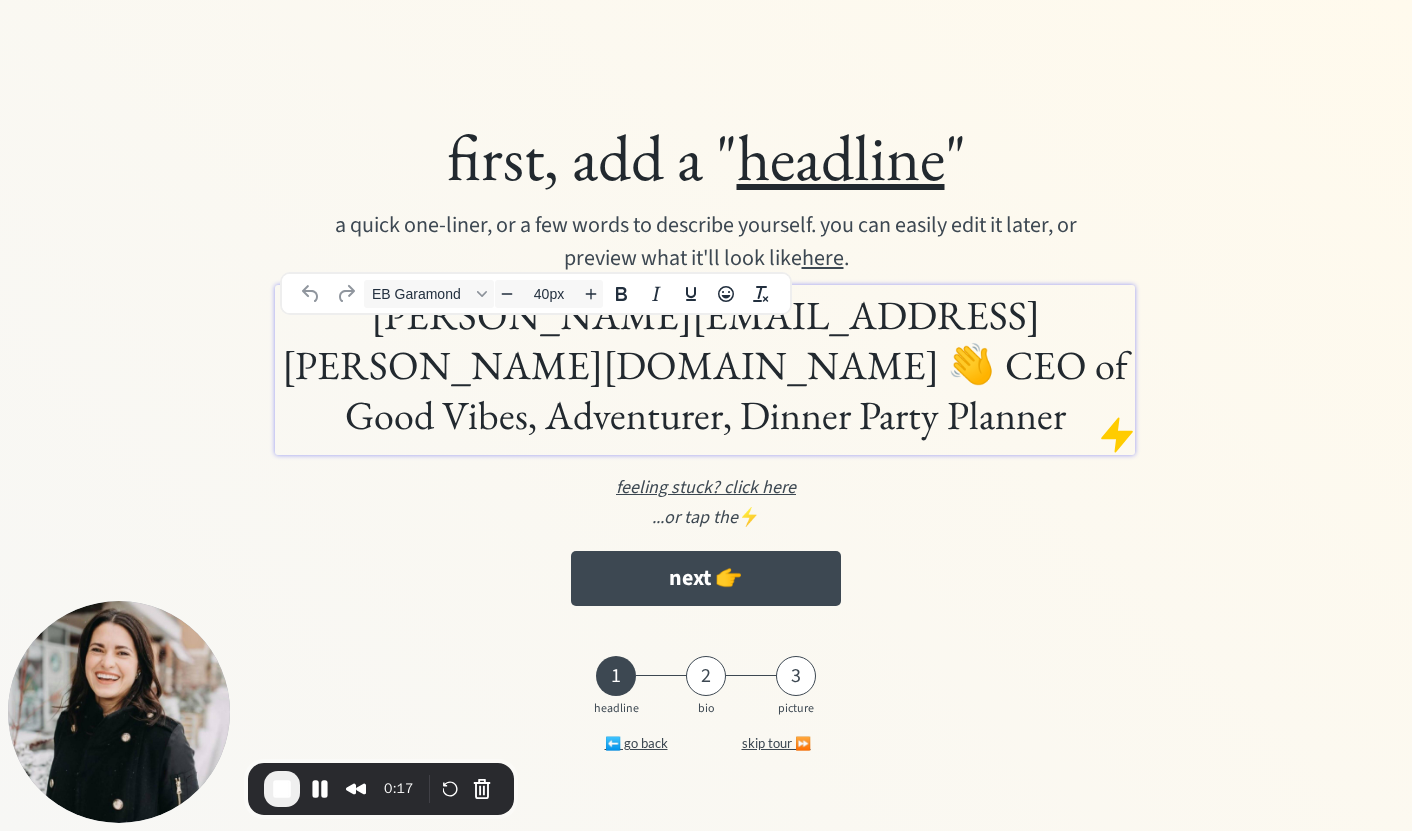 click on "[PERSON_NAME][EMAIL_ADDRESS][PERSON_NAME][DOMAIN_NAME] 👋 CEO of Good Vibes, Adventurer, Dinner Party Planner" at bounding box center [705, 365] 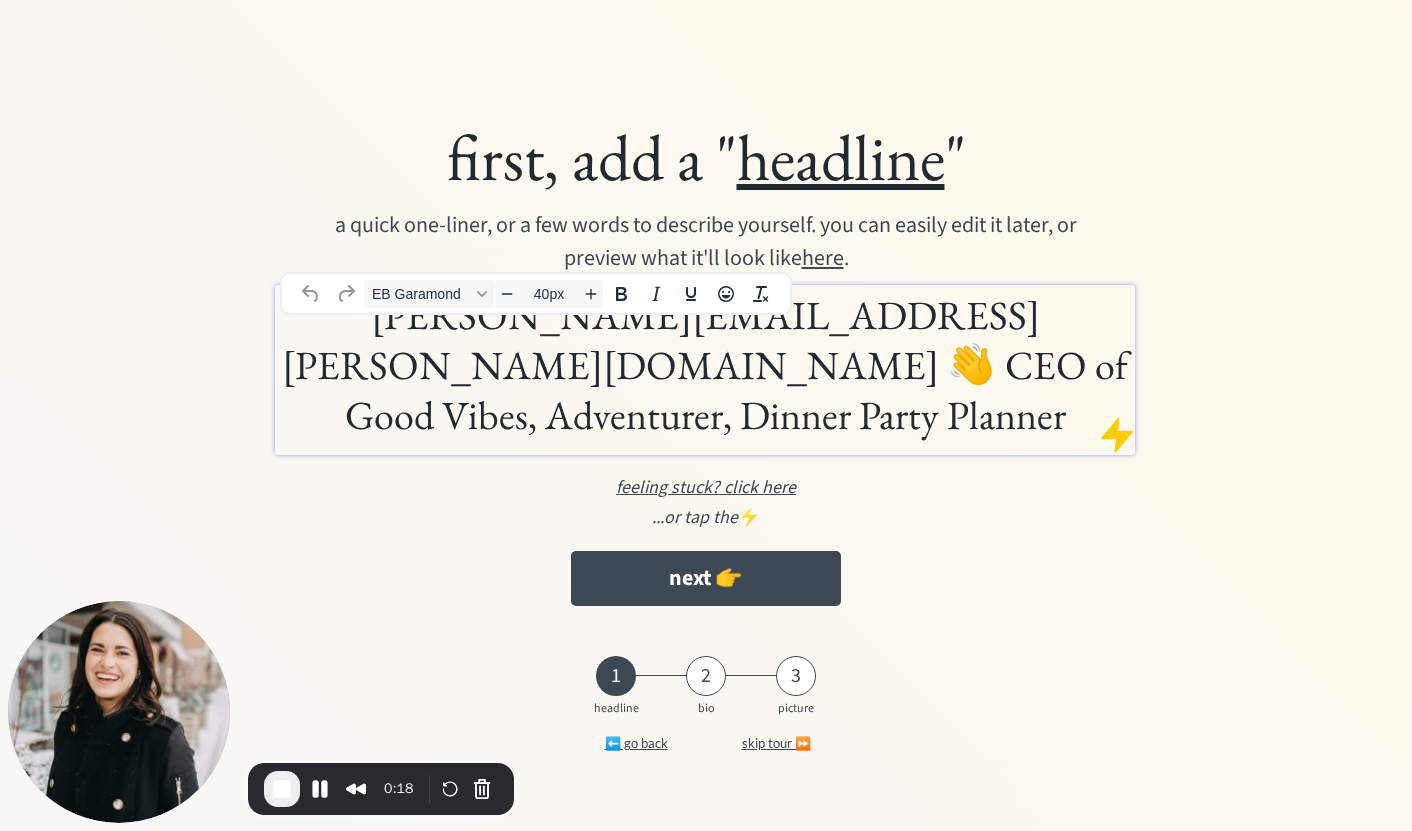 click on "irina@elayne.com 👋 CEO of Good Vibes, Adventurer, Dinner Party Planner" at bounding box center (705, 365) 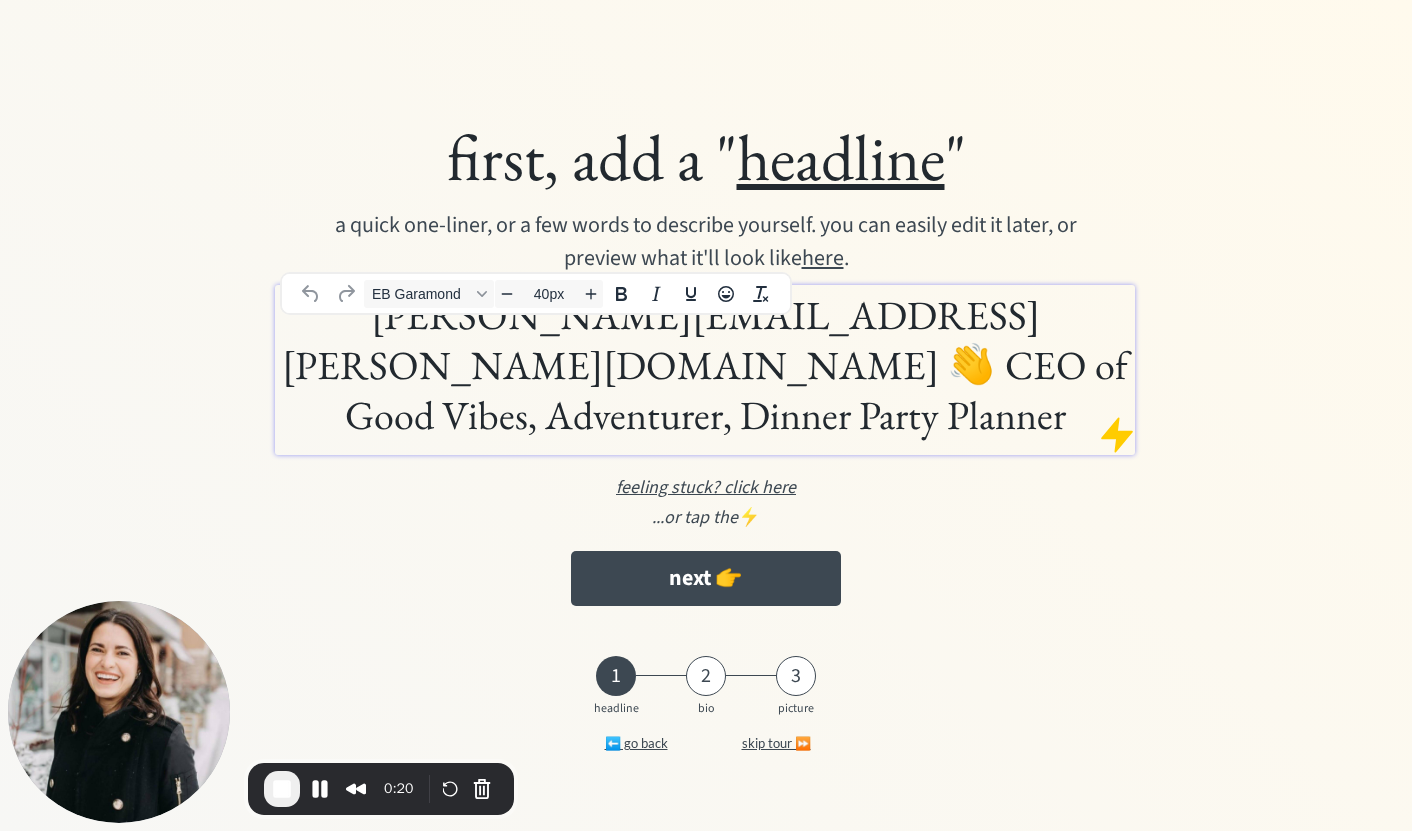 click on "...or tap the  ⚡️" at bounding box center (706, 517) 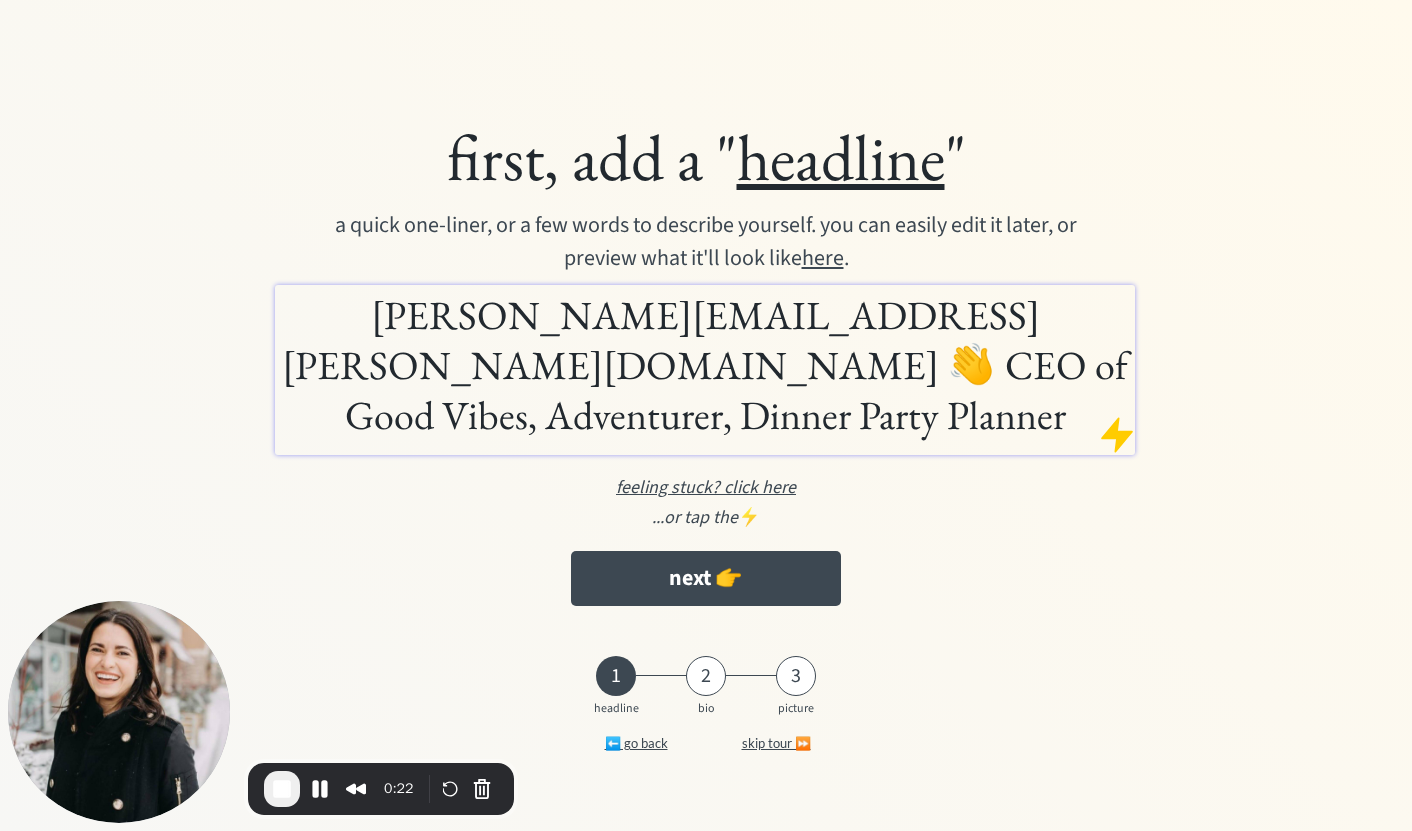 click on "irina@elayne.com 👋 CEO of Good Vibes, Adventurer, Dinner Party Planner" at bounding box center [705, 365] 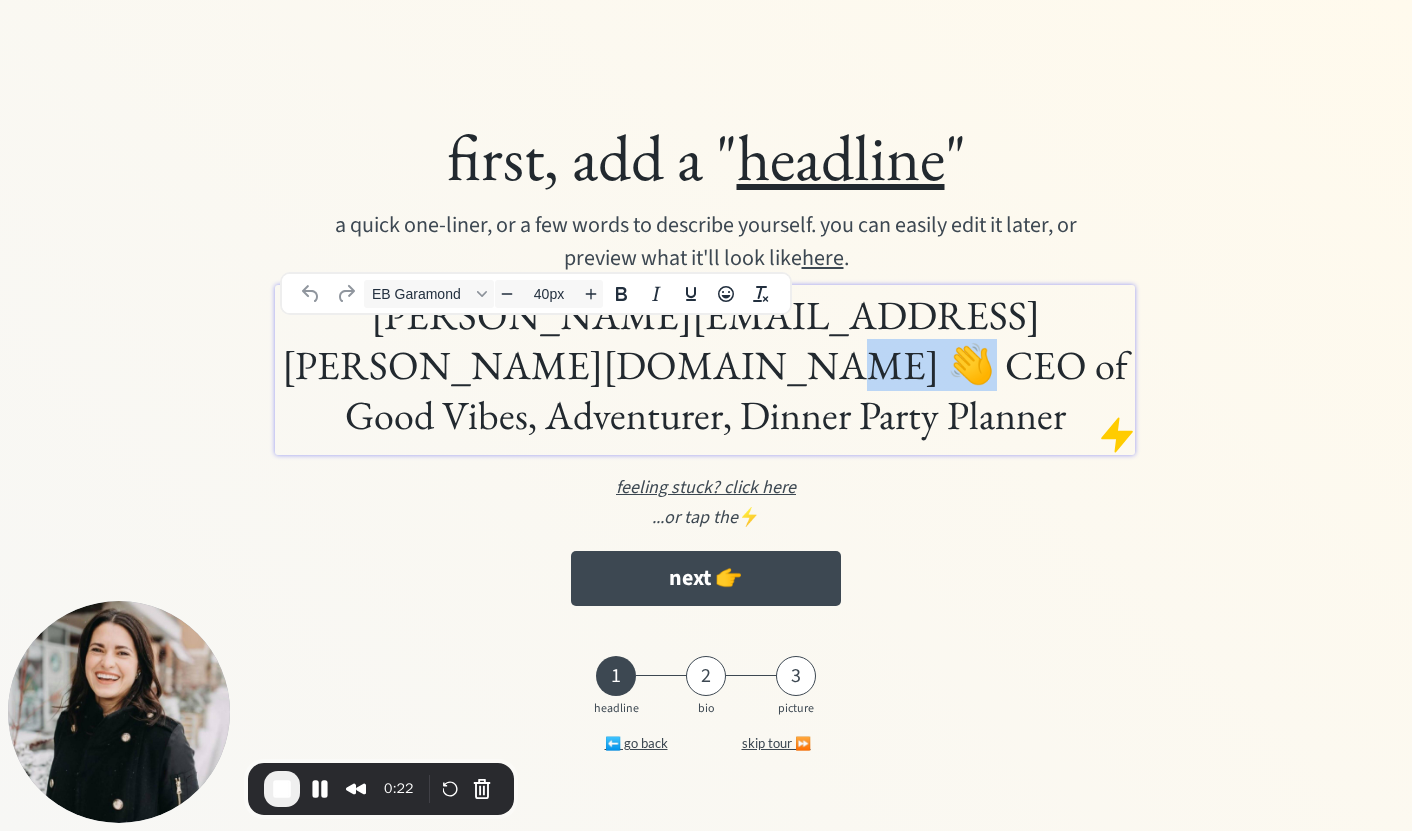 click on "irina@elayne.com 👋 CEO of Good Vibes, Adventurer, Dinner Party Planner" at bounding box center (705, 365) 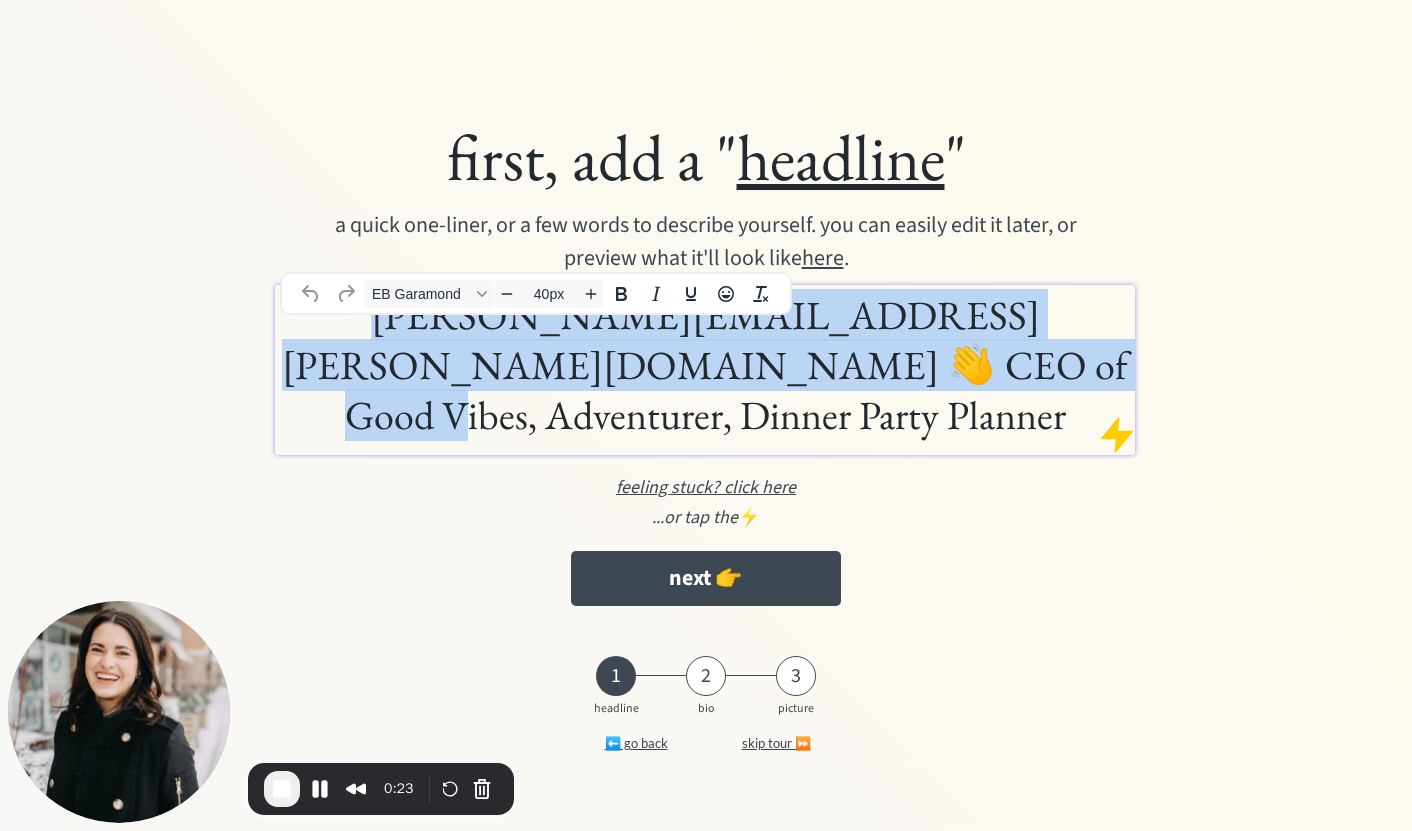 click on "irina@elayne.com 👋 CEO of Good Vibes, Adventurer, Dinner Party Planner" at bounding box center [705, 365] 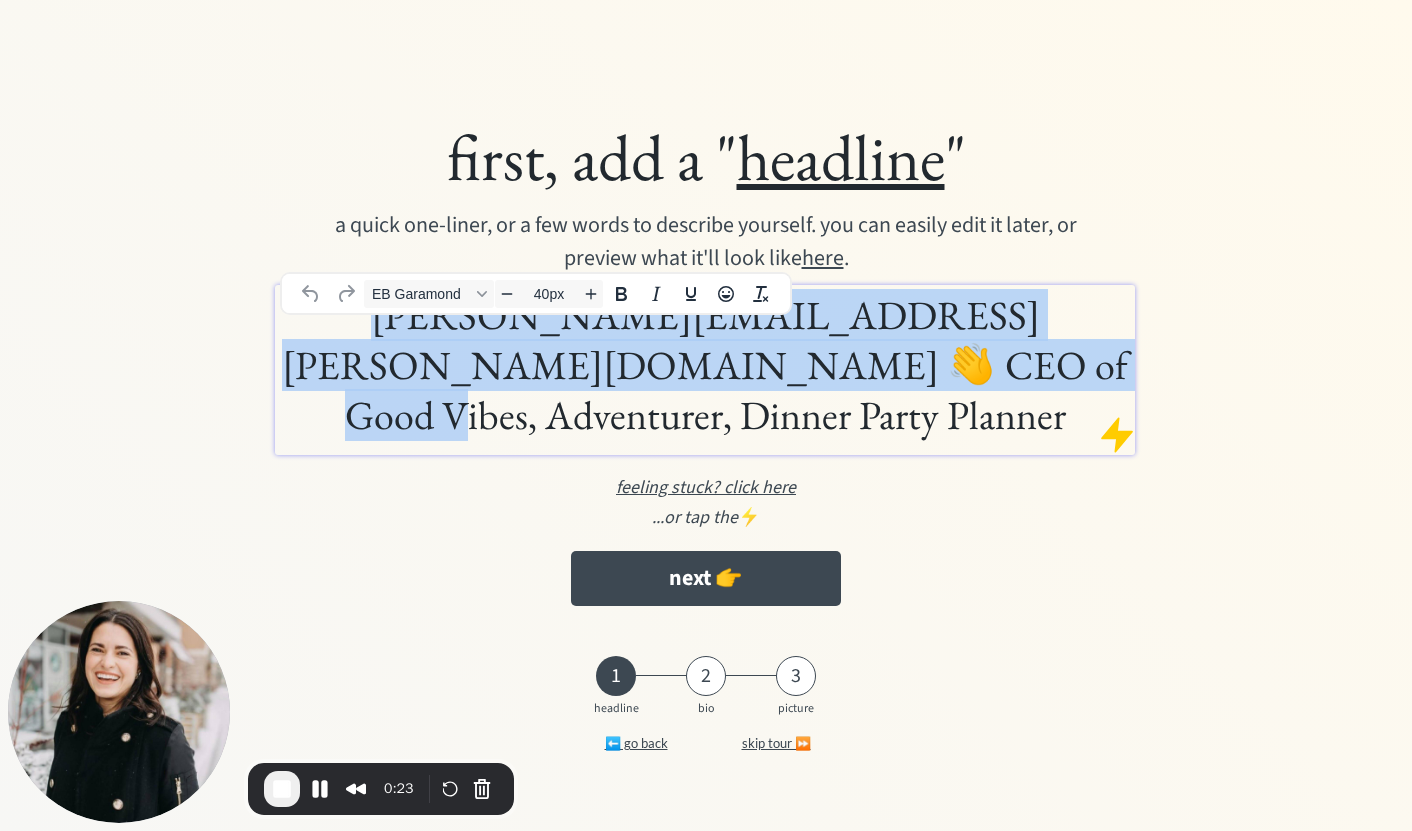 type 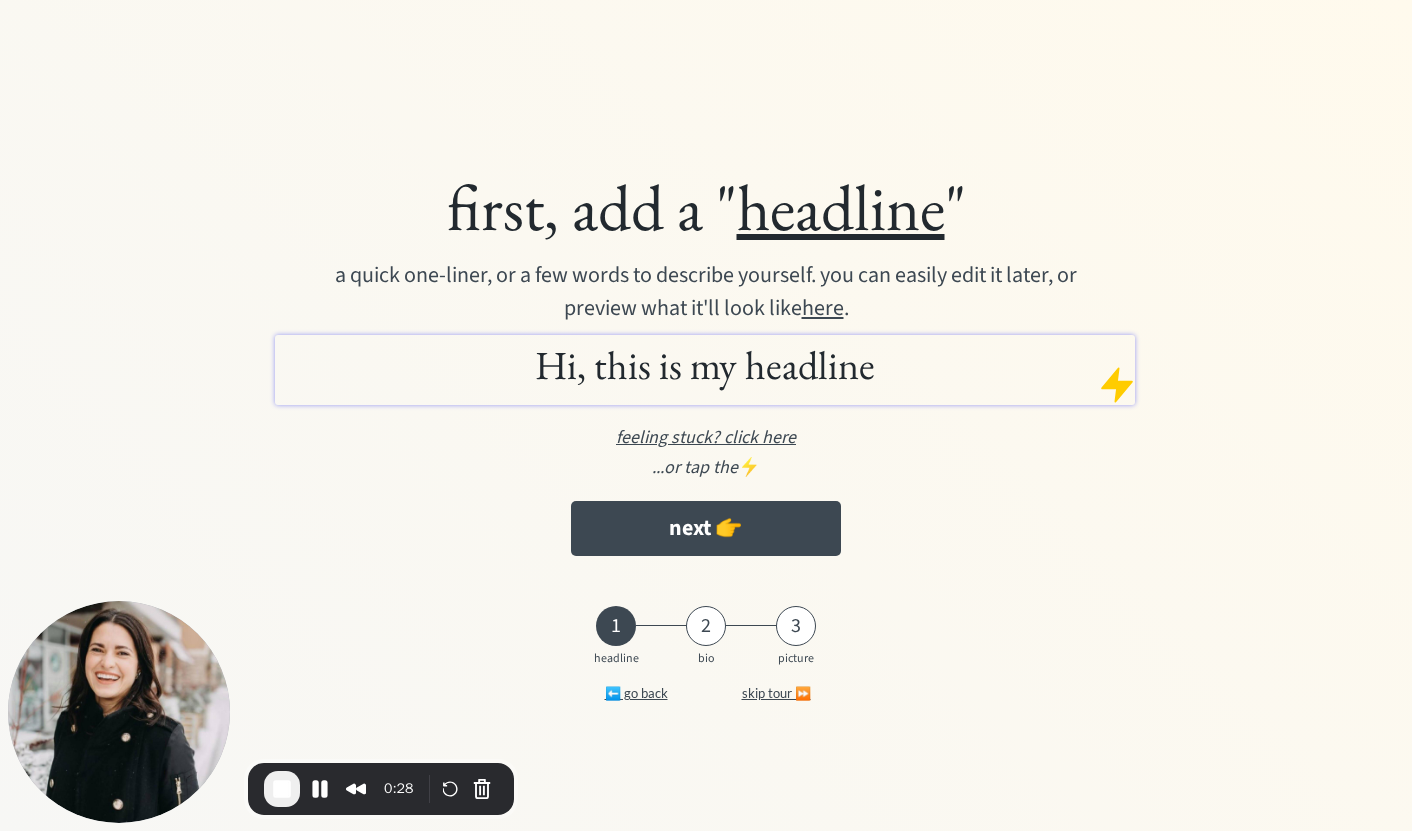click on "feeling stuck? click here" at bounding box center [706, 437] 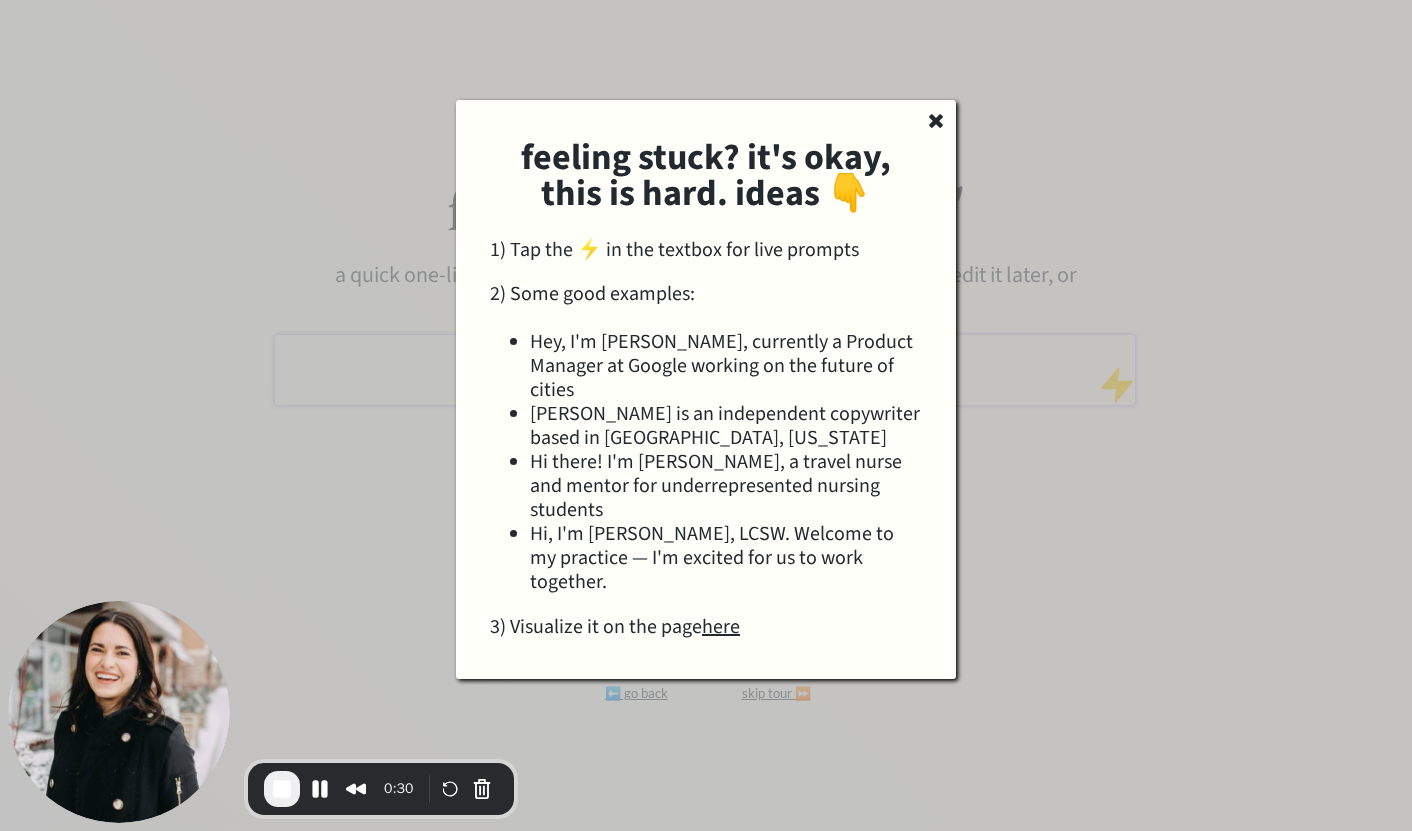 click at bounding box center [706, 415] 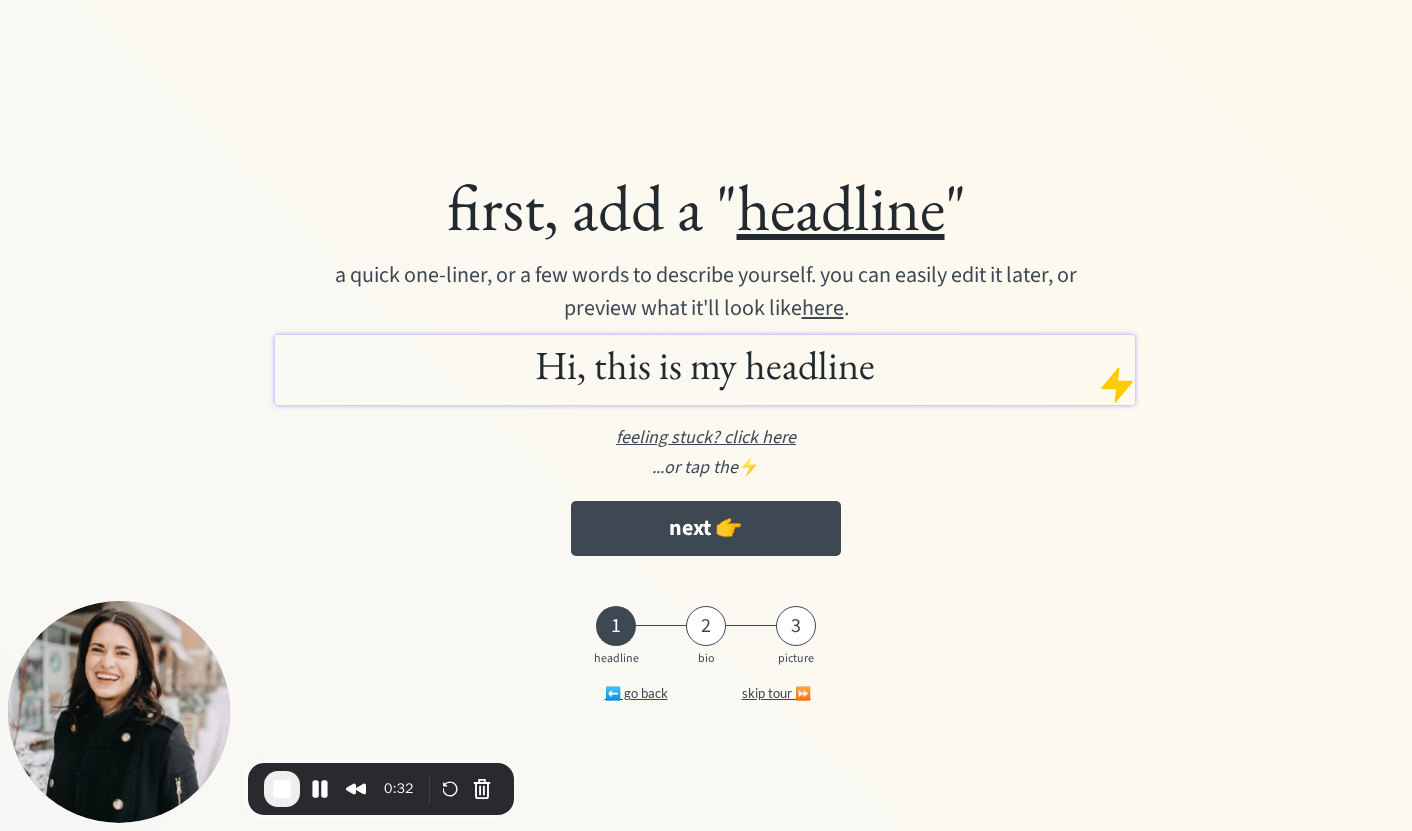 click at bounding box center [1117, 385] 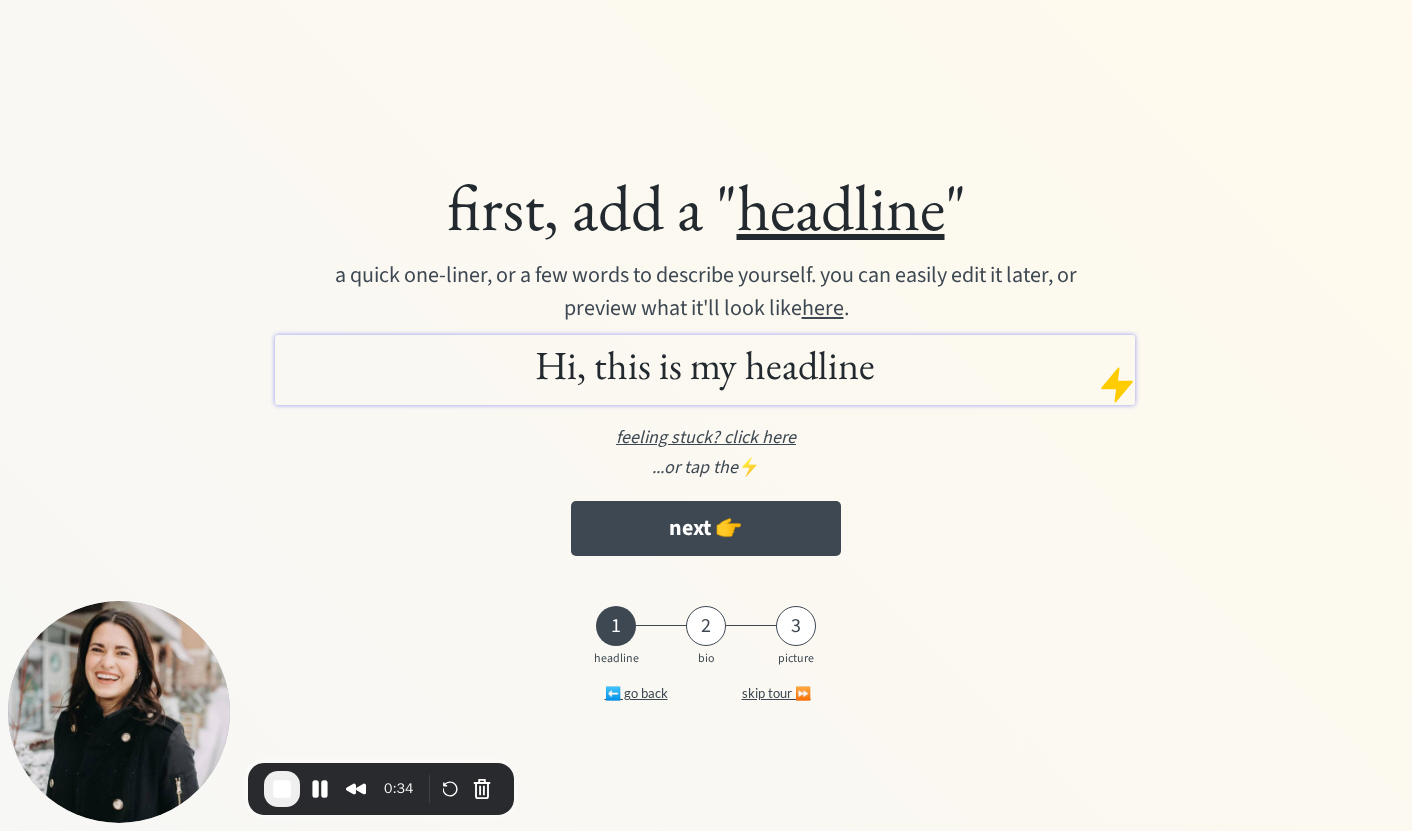 click at bounding box center (1117, 385) 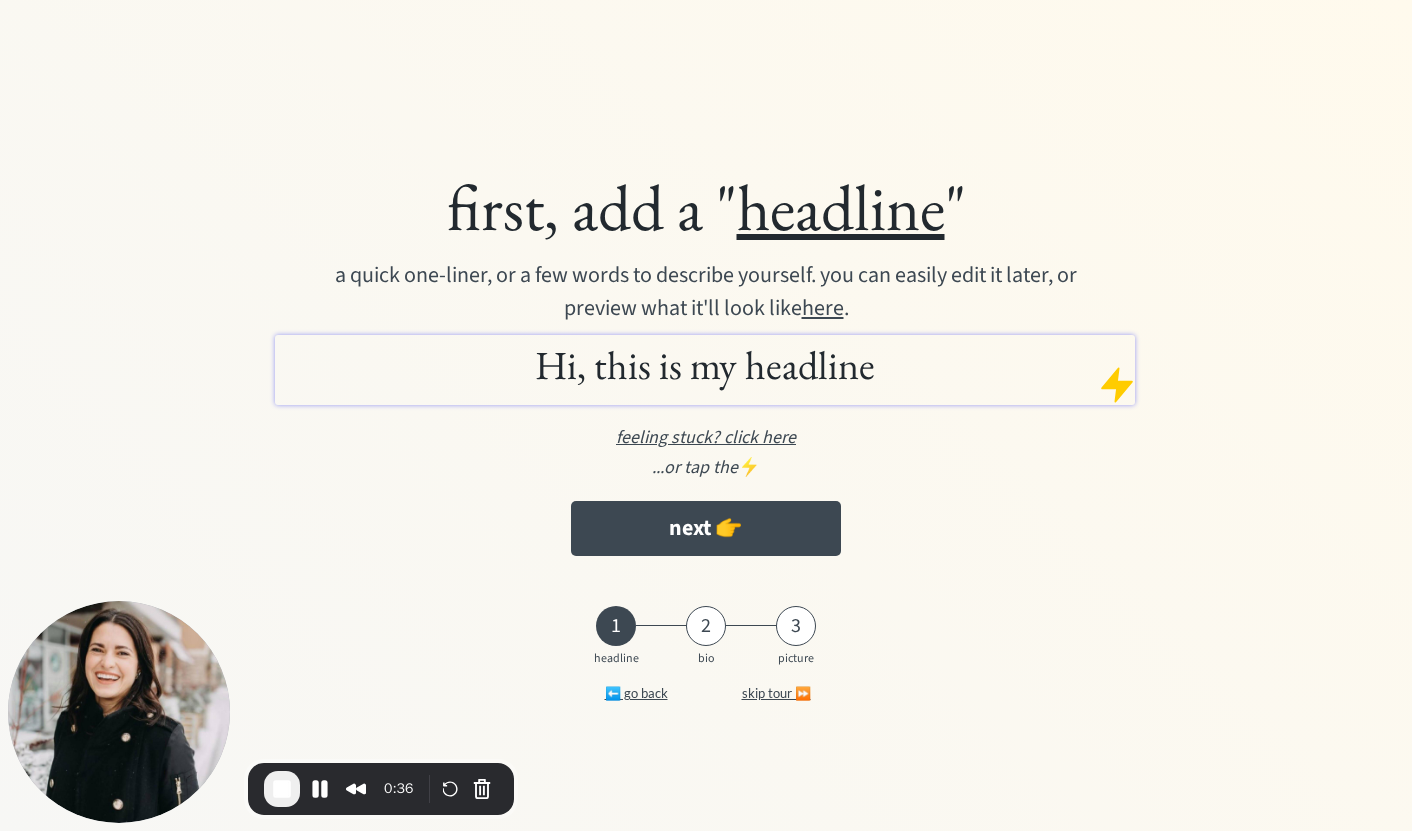click at bounding box center (1117, 385) 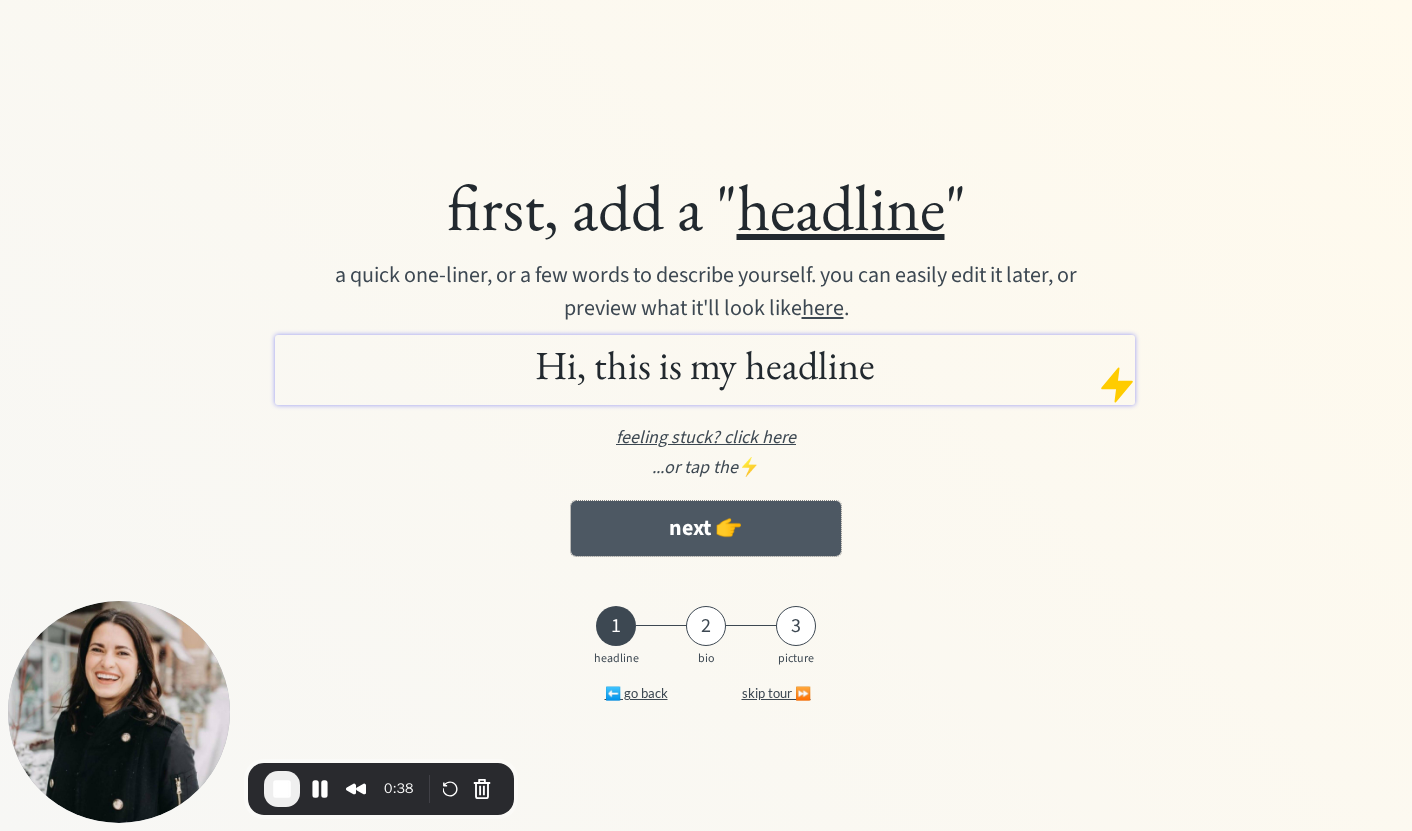 click on "next 👉" at bounding box center (705, 528) 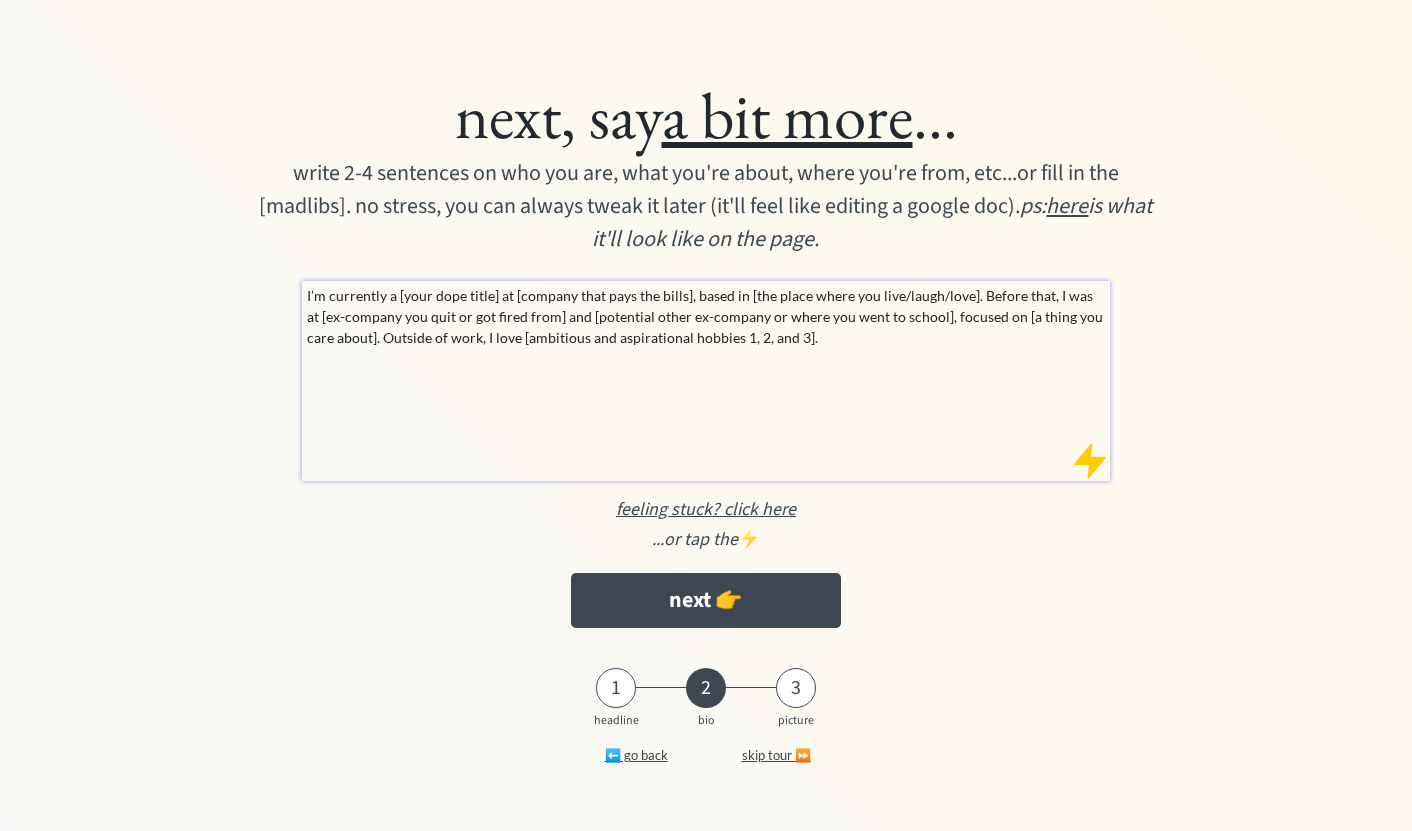 scroll, scrollTop: 0, scrollLeft: 0, axis: both 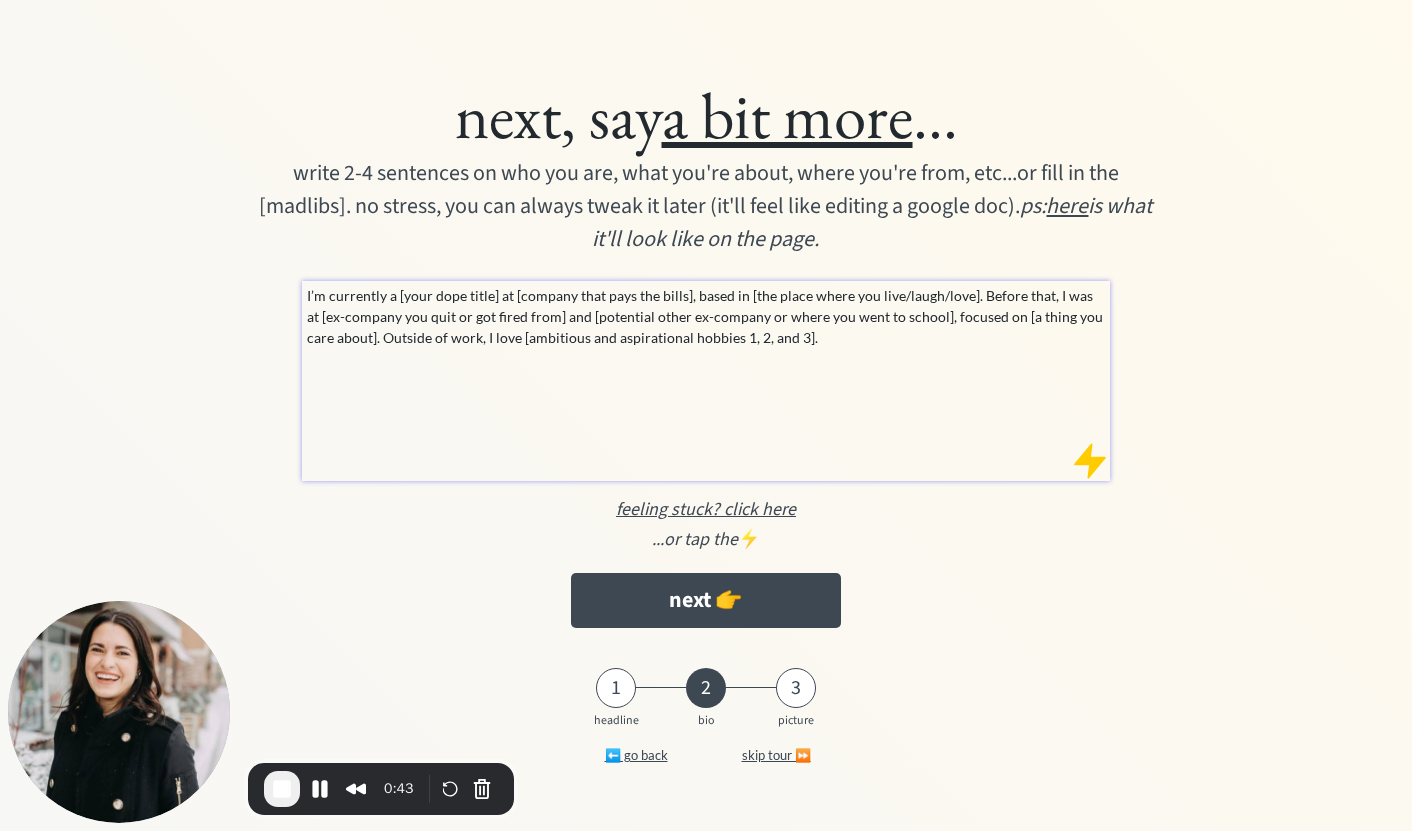 click on "I’m currently a [your dope title] at [company that pays the bills], based in [the place where you live/laugh/love]. Before that, I was at [ex-company you quit or got fired from] and [potential other ex-company or where you went to school], focused on [a thing you care about]. Outside of work, I love [ambitious and aspirational hobbies 1, 2, and 3]." at bounding box center (706, 316) 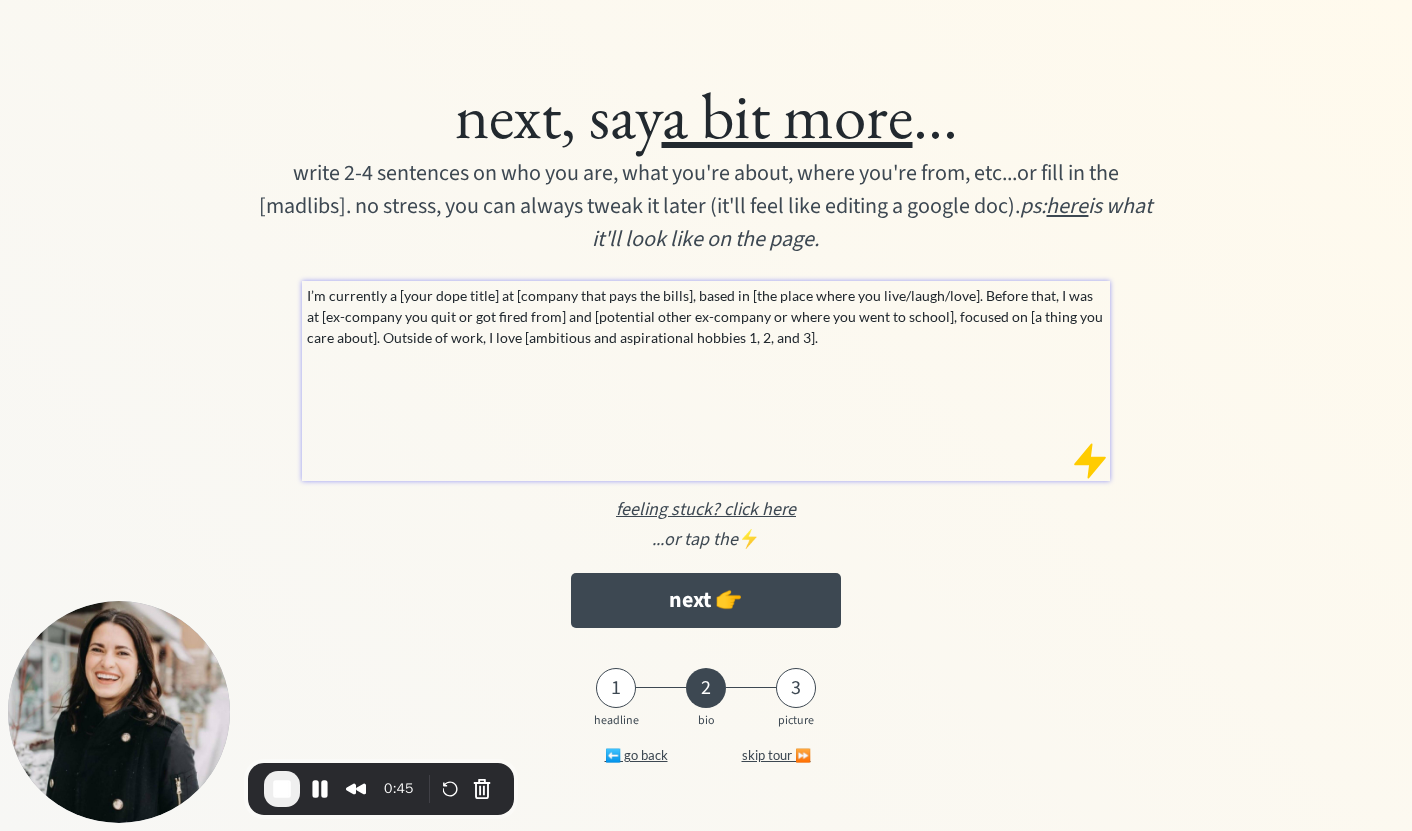 click on "I’m currently a [your dope title] at [company that pays the bills], based in [the place where you live/laugh/love]. Before that, I was at [ex-company you quit or got fired from] and [potential other ex-company or where you went to school], focused on [a thing you care about]. Outside of work, I love [ambitious and aspirational hobbies 1, 2, and 3]." at bounding box center (706, 381) 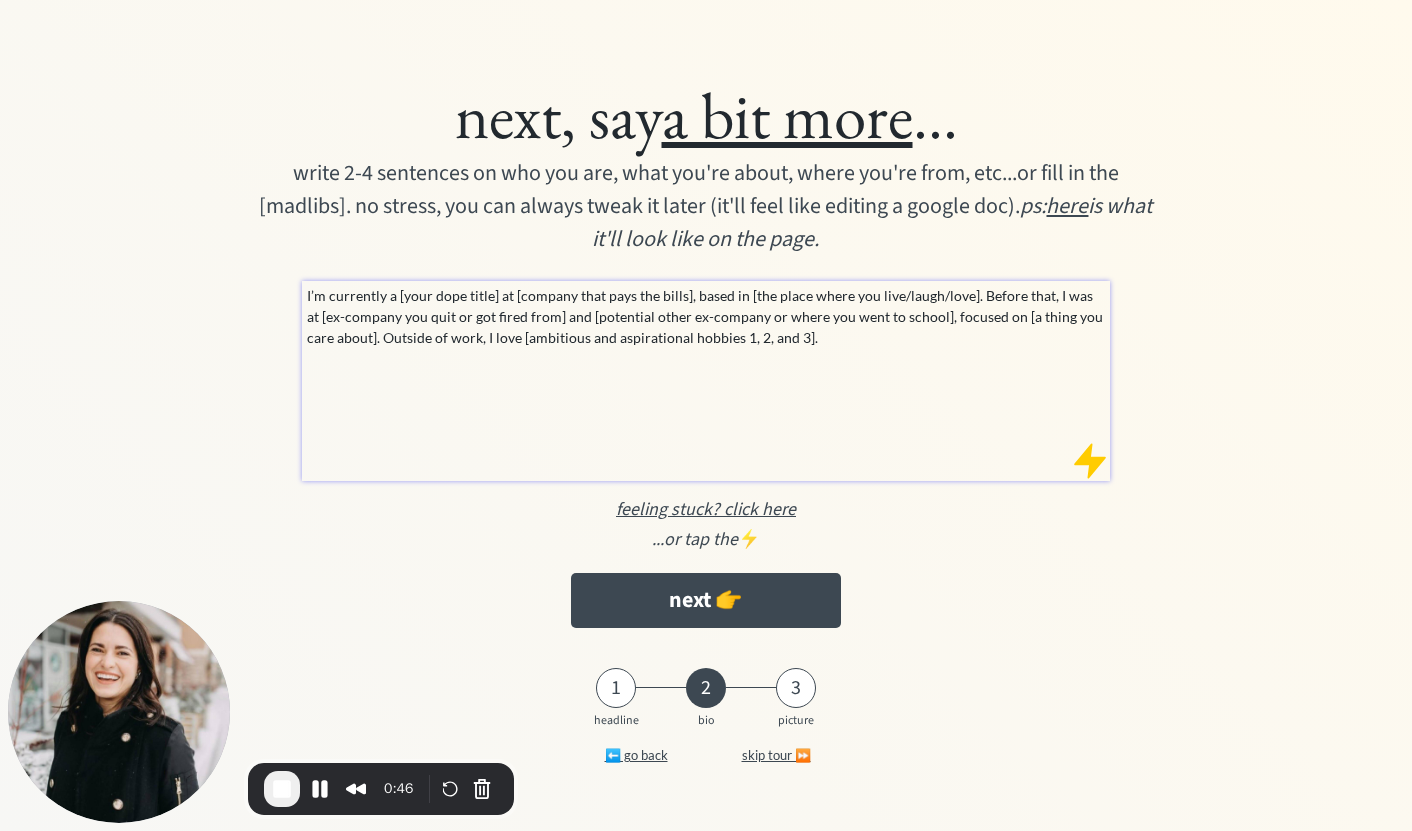 click on "I’m currently a [your dope title] at [company that pays the bills], based in [the place where you live/laugh/love]. Before that, I was at [ex-company you quit or got fired from] and [potential other ex-company or where you went to school], focused on [a thing you care about]. Outside of work, I love [ambitious and aspirational hobbies 1, 2, and 3]." at bounding box center (706, 316) 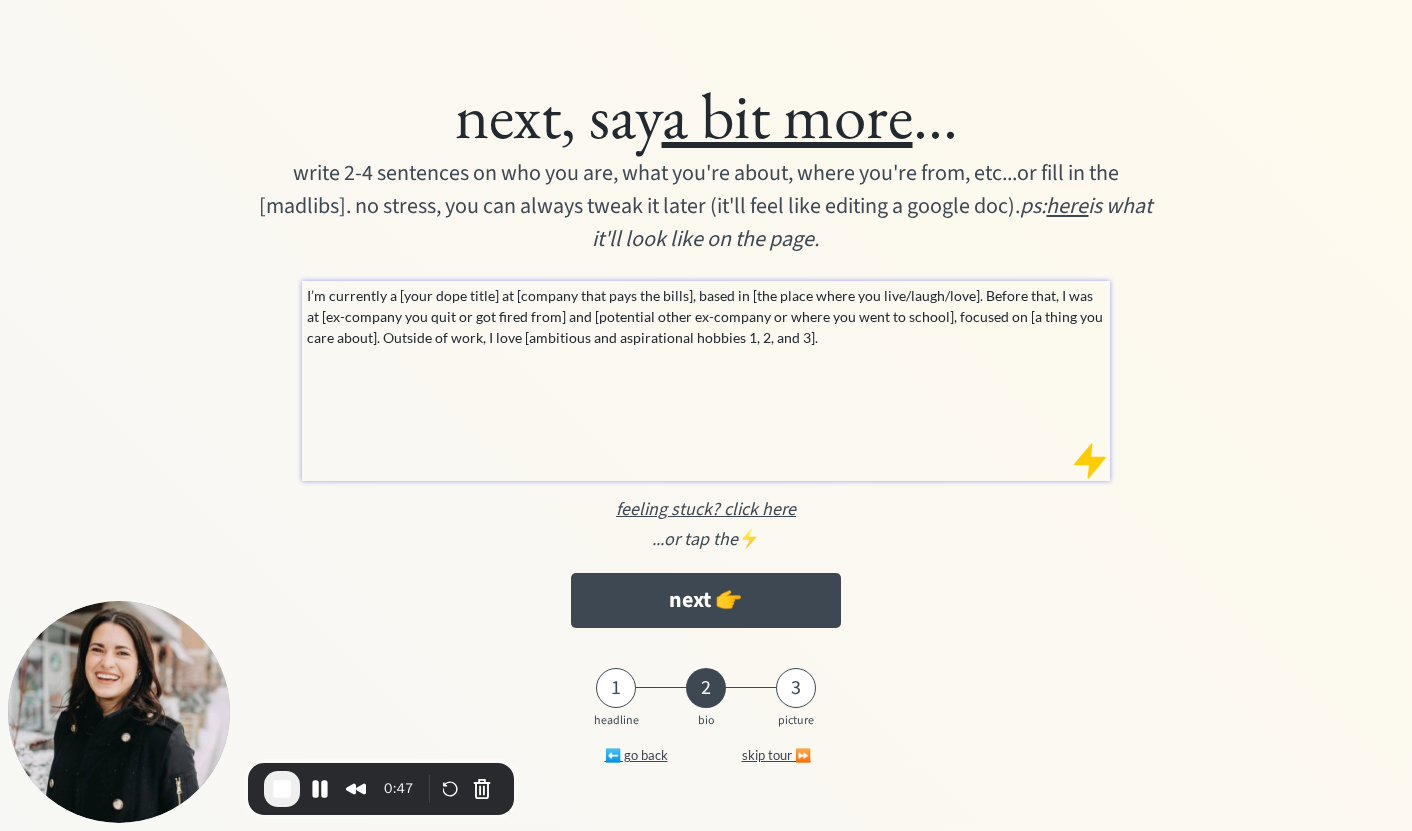 click on "I’m currently a [your dope title] at [company that pays the bills], based in [the place where you live/laugh/love]. Before that, I was at [ex-company you quit or got fired from] and [potential other ex-company or where you went to school], focused on [a thing you care about]. Outside of work, I love [ambitious and aspirational hobbies 1, 2, and 3]." at bounding box center (706, 316) 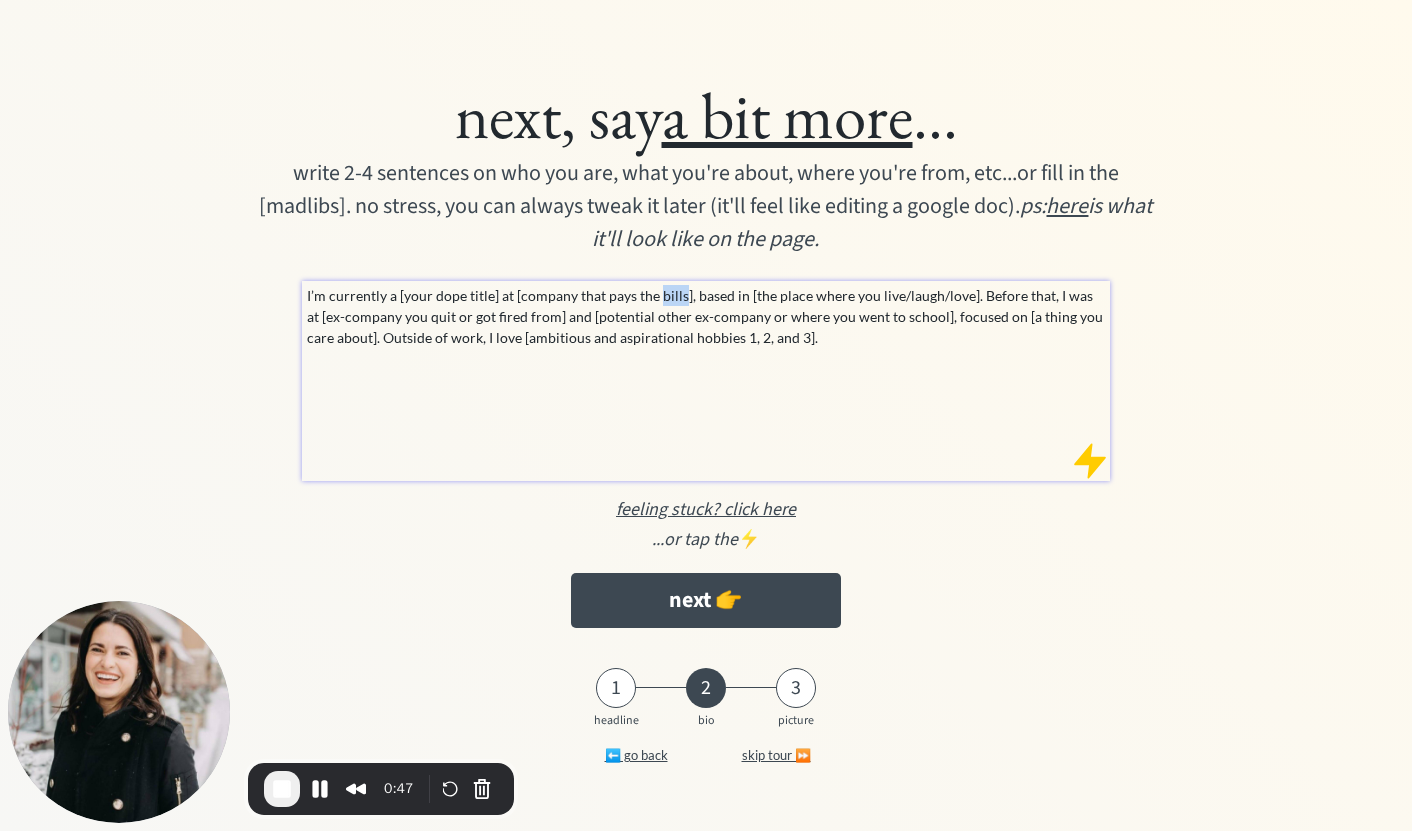 click on "I’m currently a [your dope title] at [company that pays the bills], based in [the place where you live/laugh/love]. Before that, I was at [ex-company you quit or got fired from] and [potential other ex-company or where you went to school], focused on [a thing you care about]. Outside of work, I love [ambitious and aspirational hobbies 1, 2, and 3]." at bounding box center (706, 316) 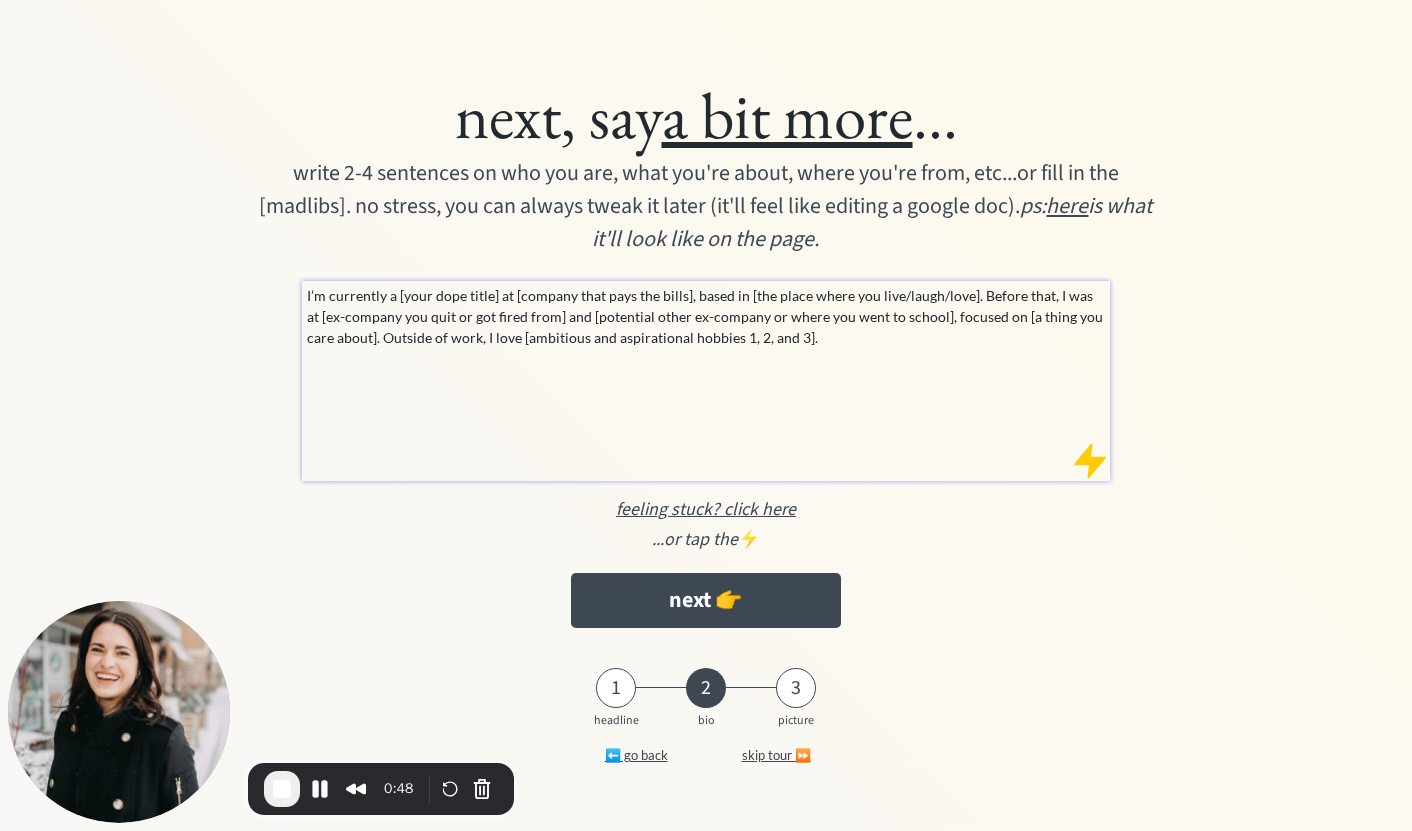 click on "I’m currently a [your dope title] at [company that pays the bills], based in [the place where you live/laugh/love]. Before that, I was at [ex-company you quit or got fired from] and [potential other ex-company or where you went to school], focused on [a thing you care about]. Outside of work, I love [ambitious and aspirational hobbies 1, 2, and 3]." at bounding box center (706, 381) 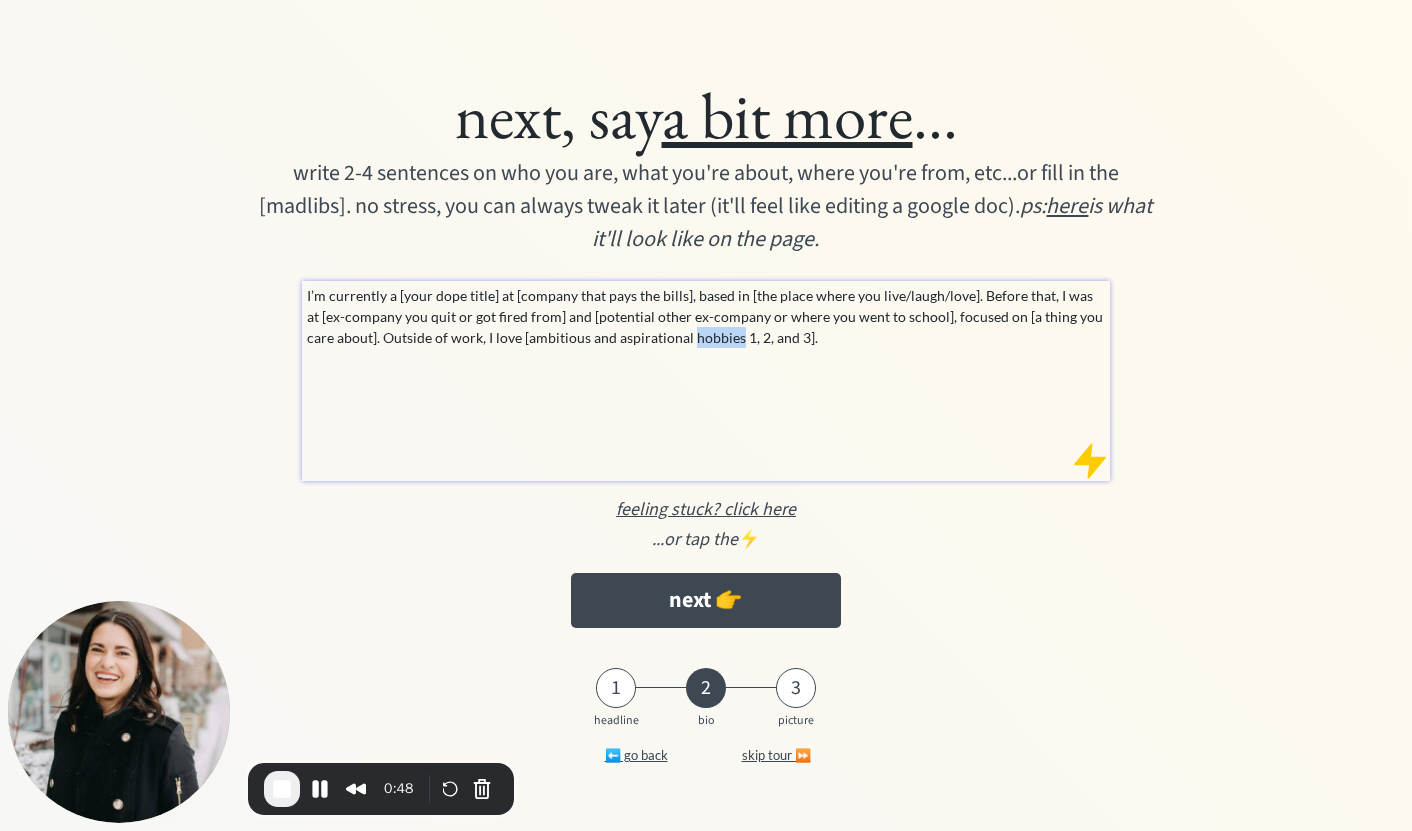 click on "I’m currently a [your dope title] at [company that pays the bills], based in [the place where you live/laugh/love]. Before that, I was at [ex-company you quit or got fired from] and [potential other ex-company or where you went to school], focused on [a thing you care about]. Outside of work, I love [ambitious and aspirational hobbies 1, 2, and 3]." at bounding box center [706, 316] 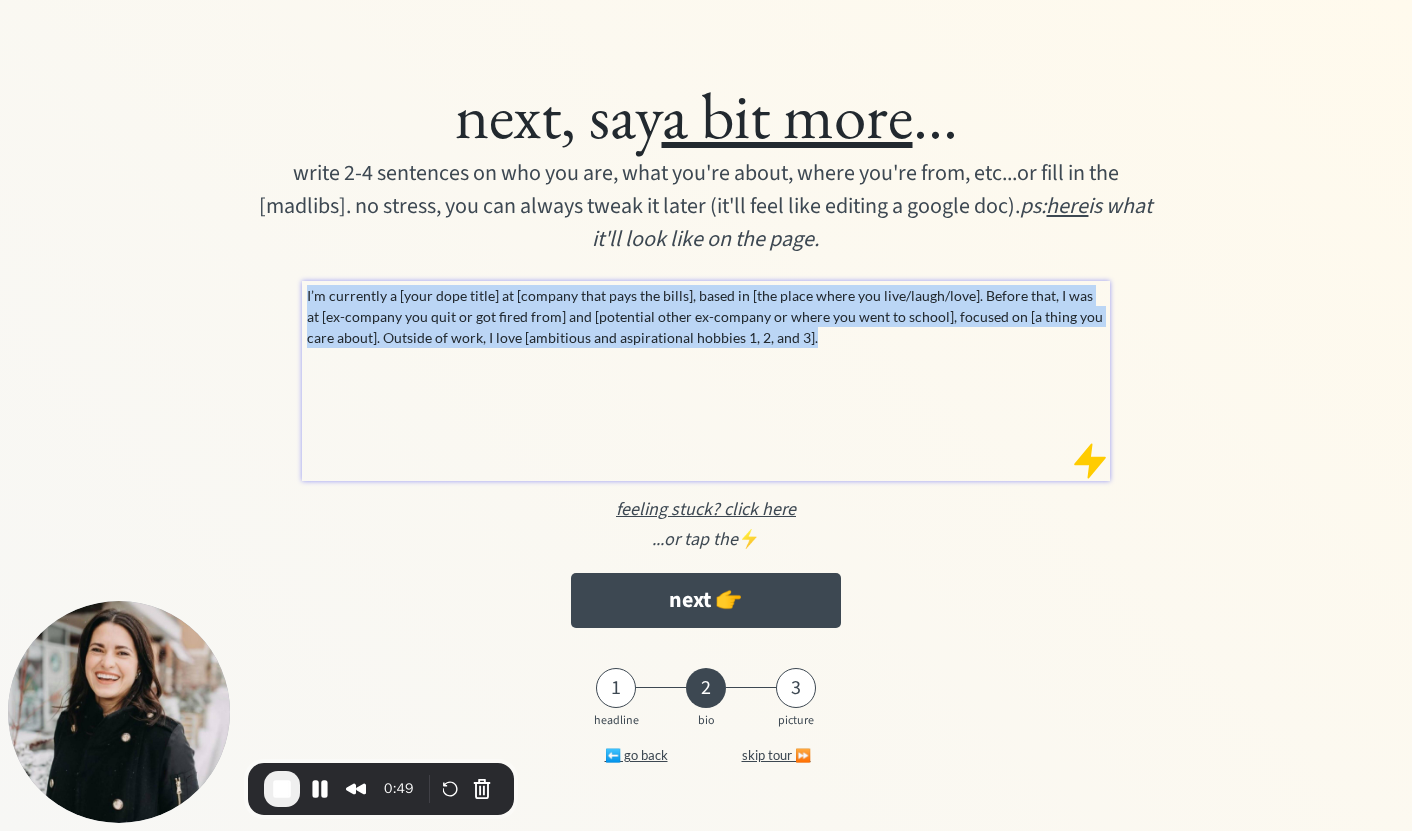 click on "I’m currently a [your dope title] at [company that pays the bills], based in [the place where you live/laugh/love]. Before that, I was at [ex-company you quit or got fired from] and [potential other ex-company or where you went to school], focused on [a thing you care about]. Outside of work, I love [ambitious and aspirational hobbies 1, 2, and 3]." at bounding box center (706, 316) 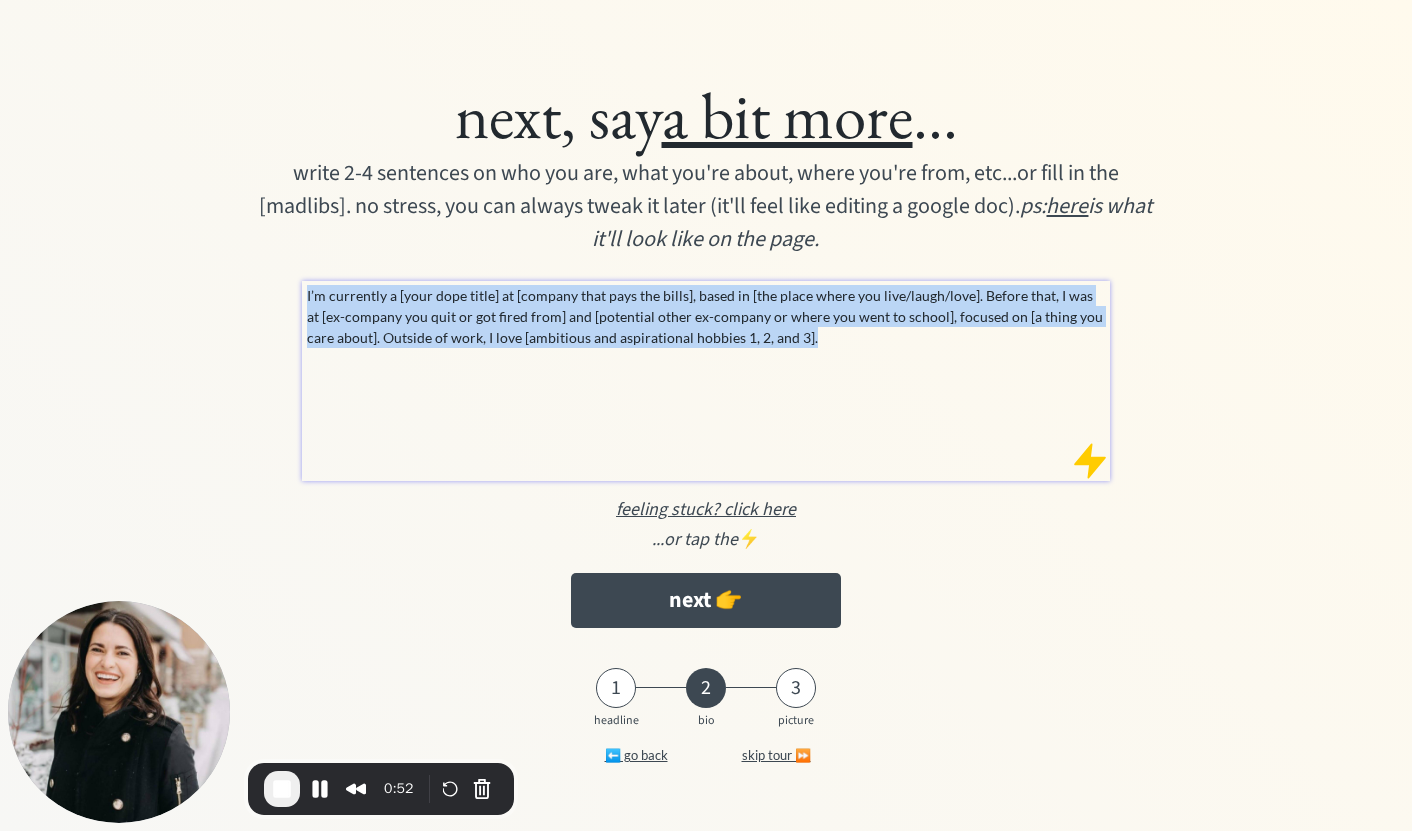 click at bounding box center (282, 789) 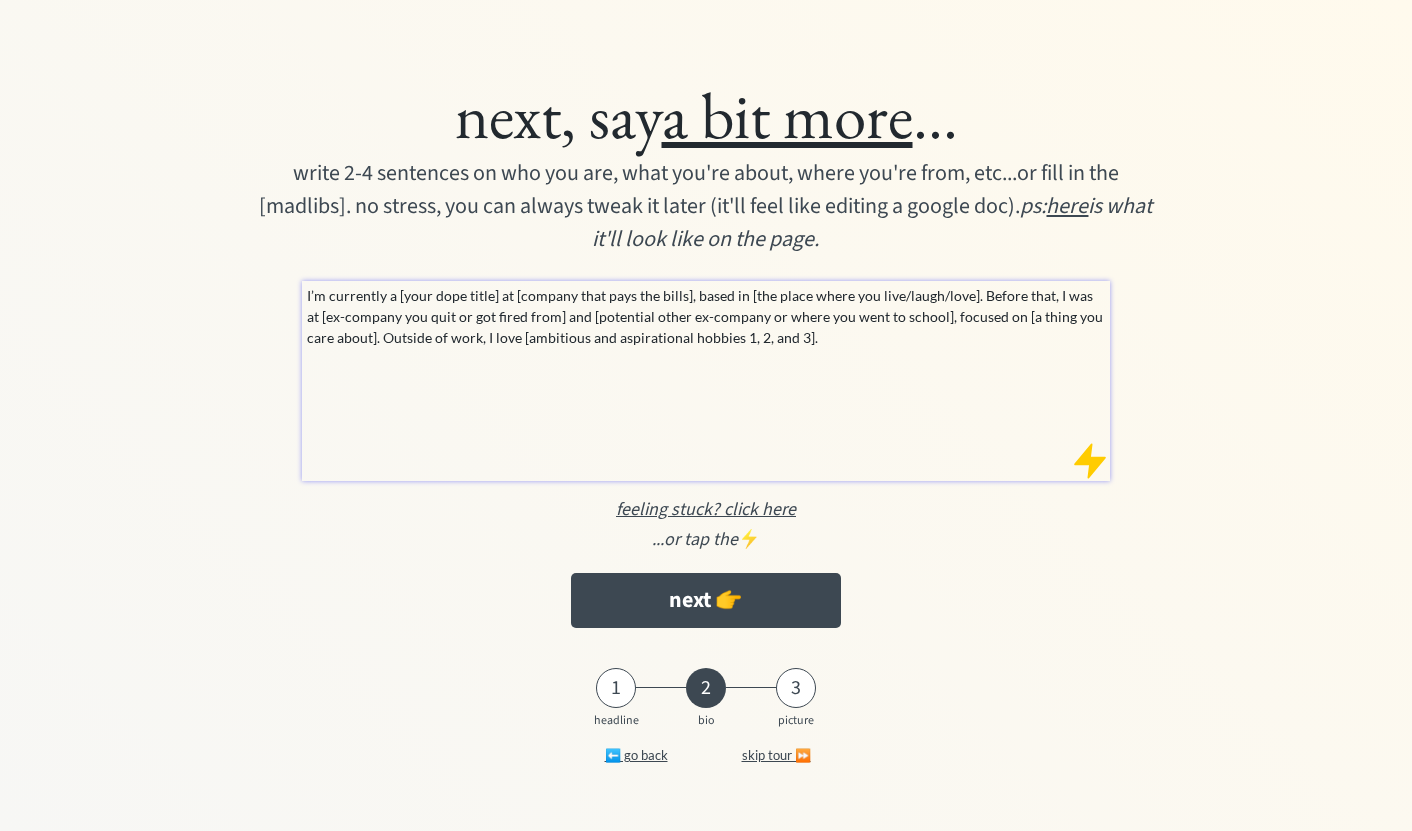 click on "I’m currently a [your dope title] at [company that pays the bills], based in [the place where you live/laugh/love]. Before that, I was at [ex-company you quit or got fired from] and [potential other ex-company or where you went to school], focused on [a thing you care about]. Outside of work, I love [ambitious and aspirational hobbies 1, 2, and 3]." at bounding box center (706, 381) 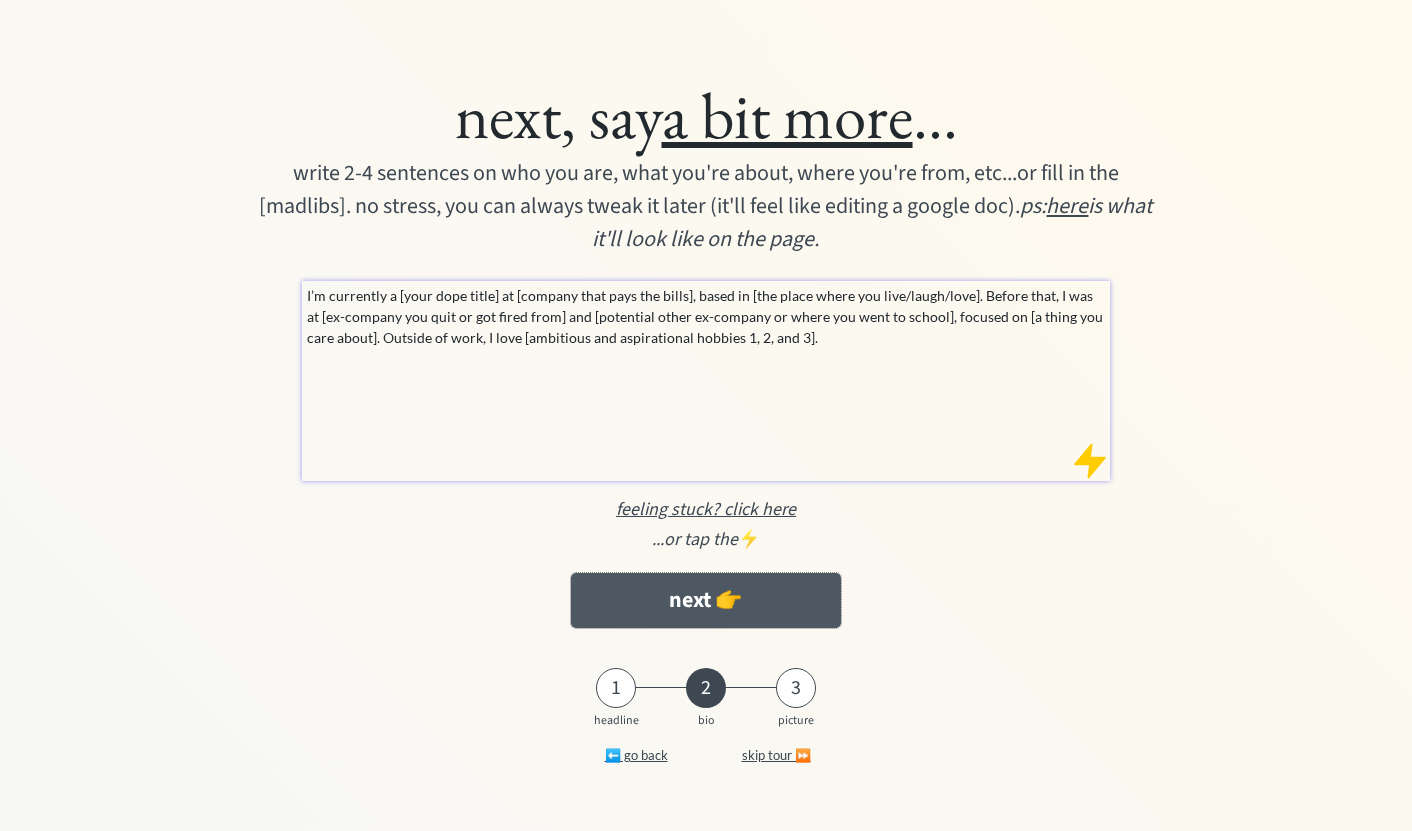 click on "next 👉" at bounding box center [705, 600] 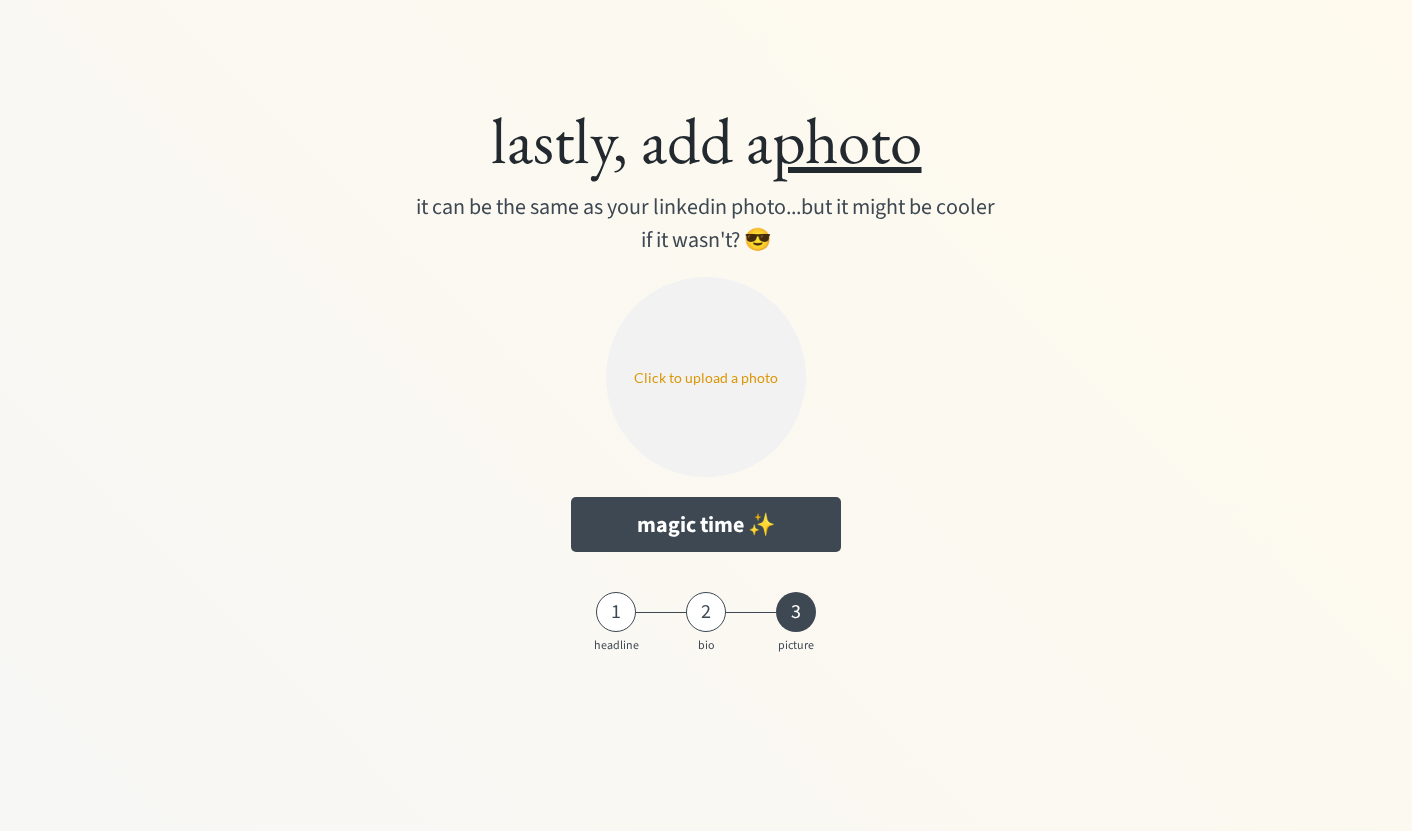 scroll, scrollTop: 0, scrollLeft: 0, axis: both 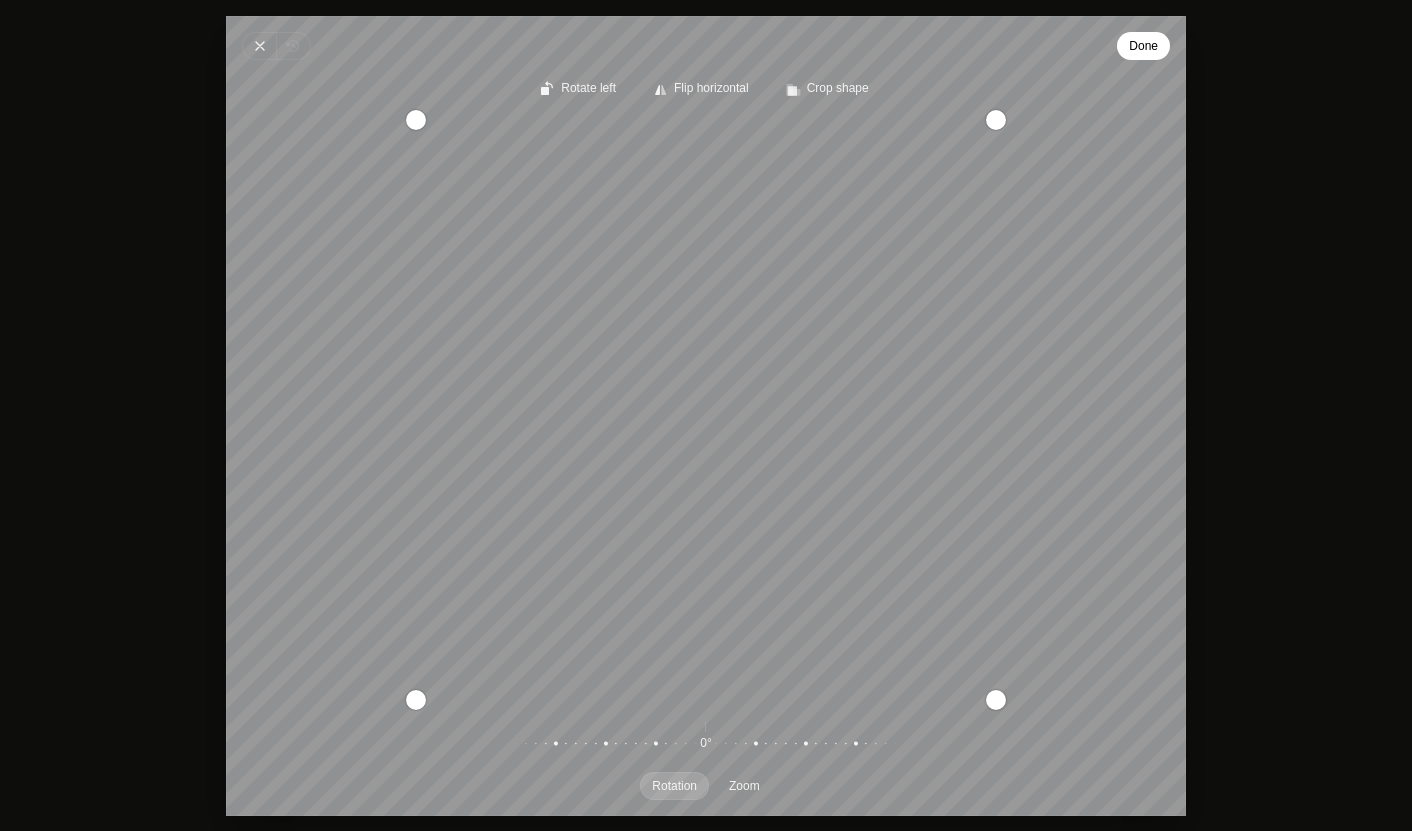 click on "Done" at bounding box center (1143, 46) 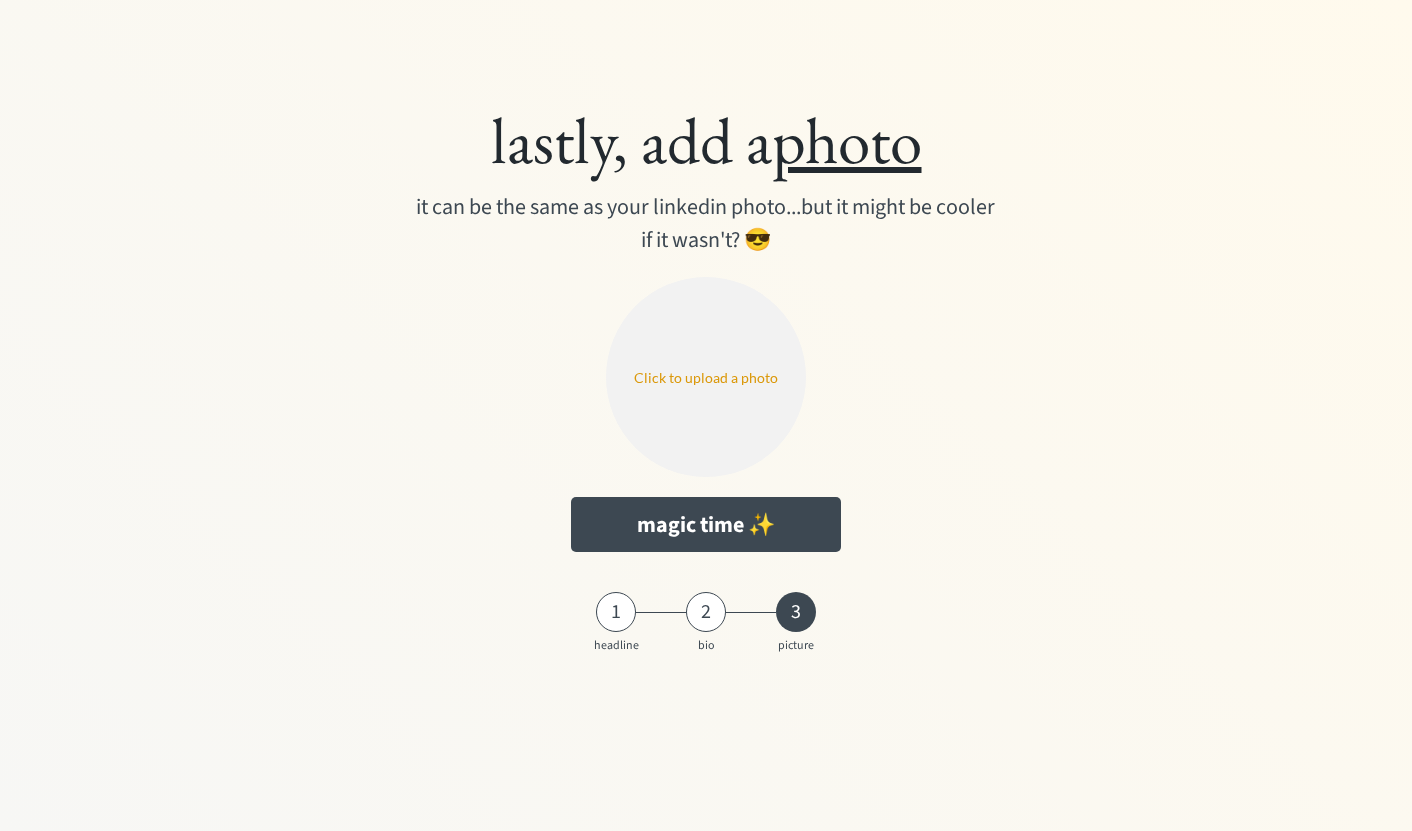 type 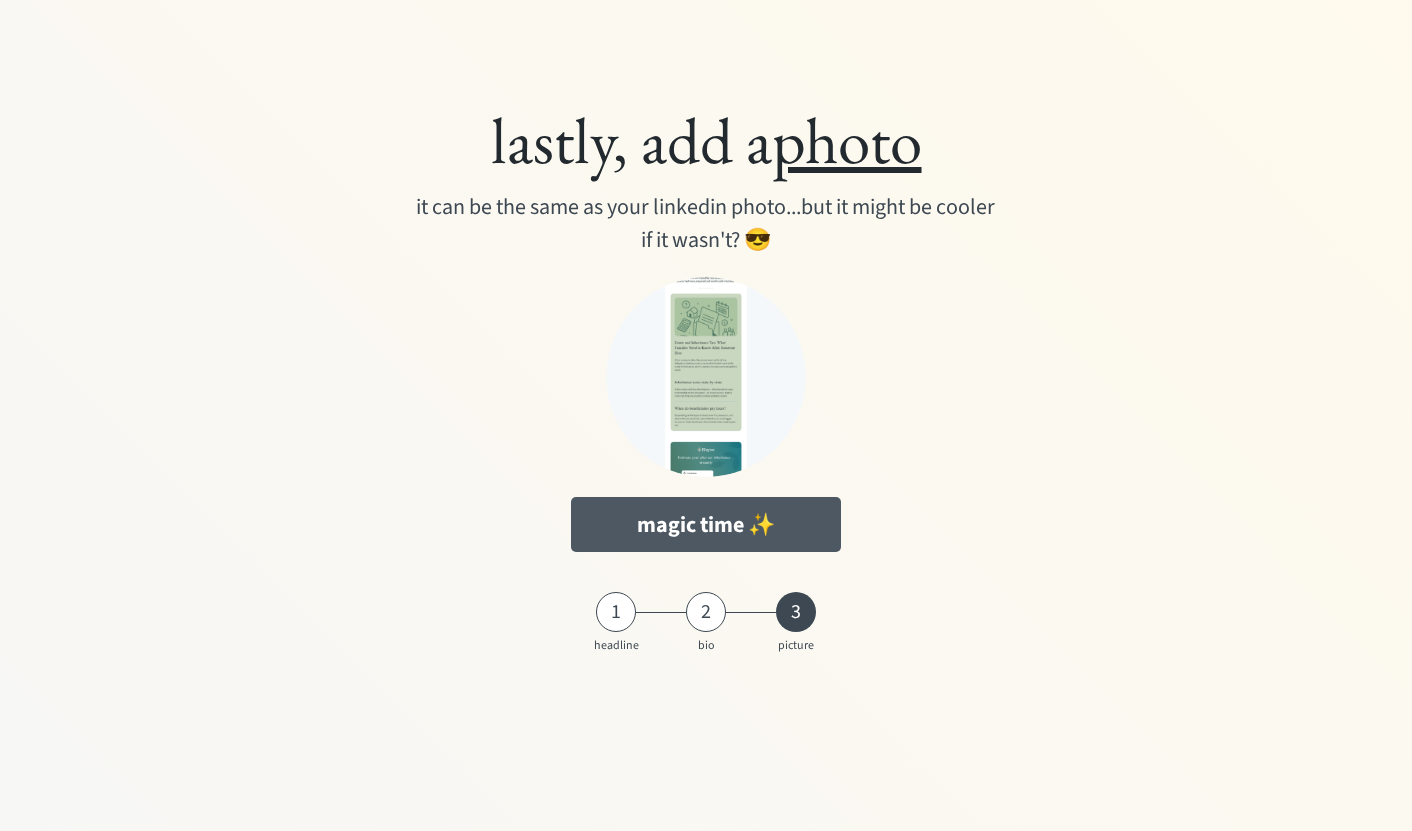 click on "magic time ✨" at bounding box center [705, 524] 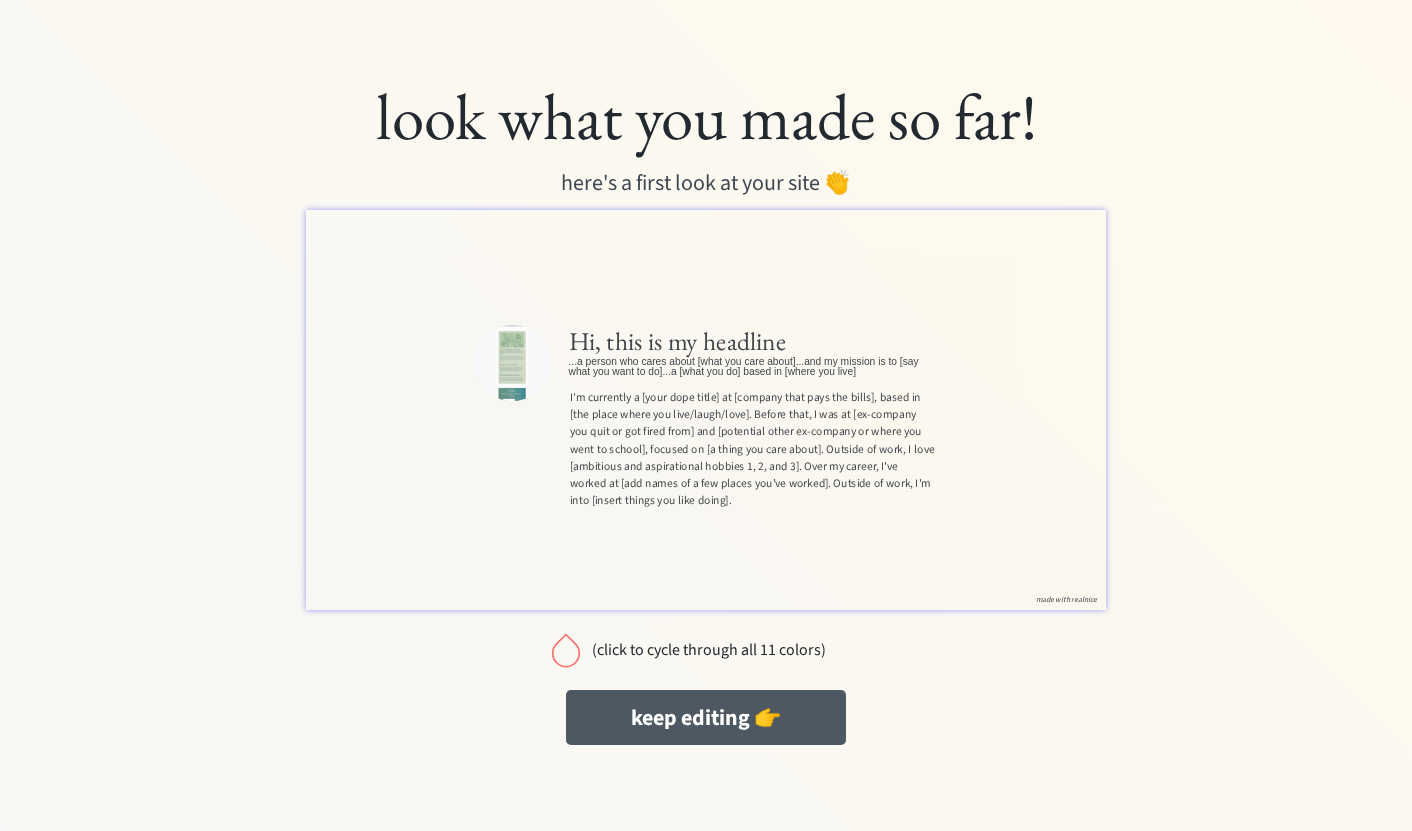 scroll, scrollTop: 0, scrollLeft: 0, axis: both 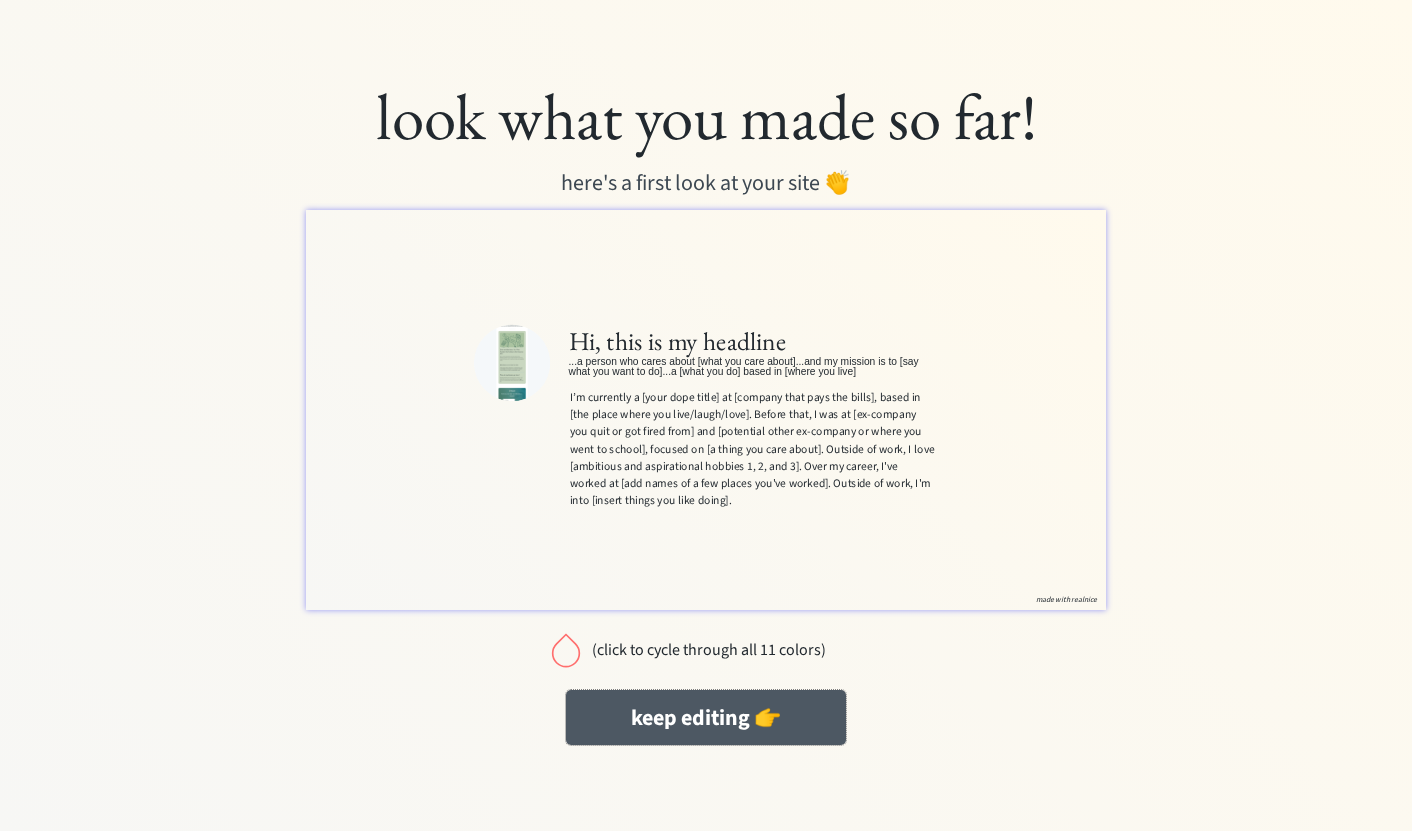 click on "keep editing 👉" at bounding box center [706, 717] 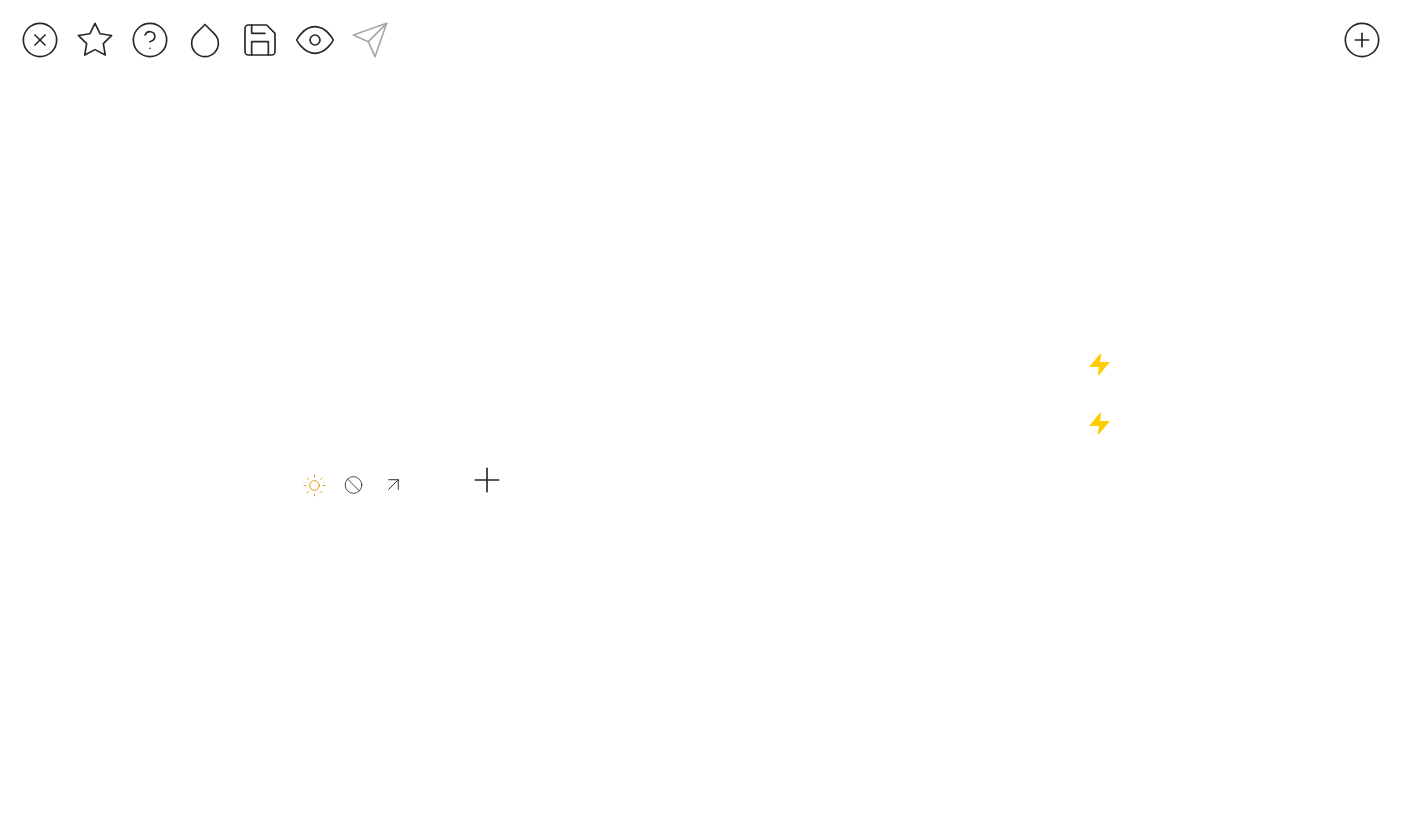 scroll, scrollTop: 0, scrollLeft: 0, axis: both 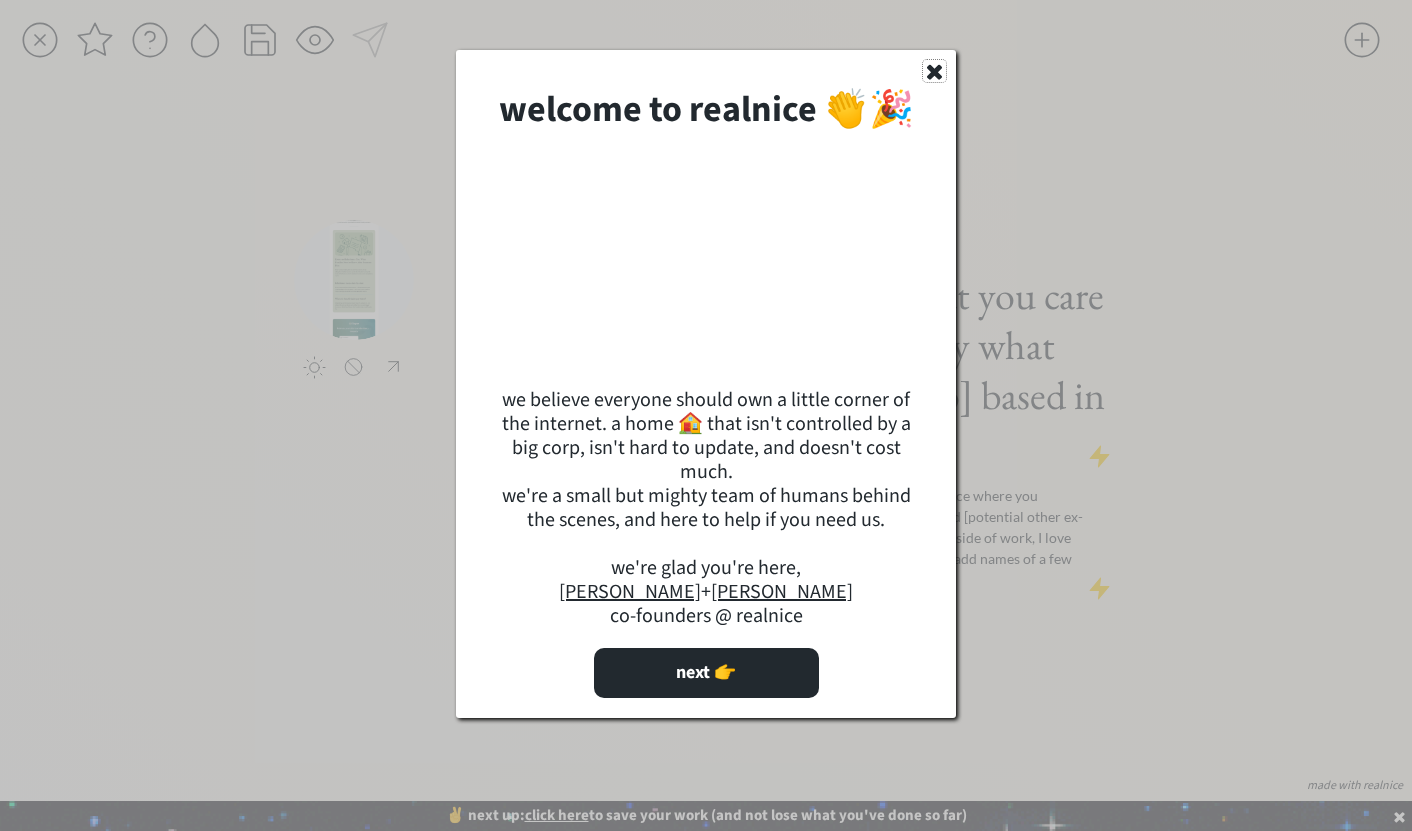 click 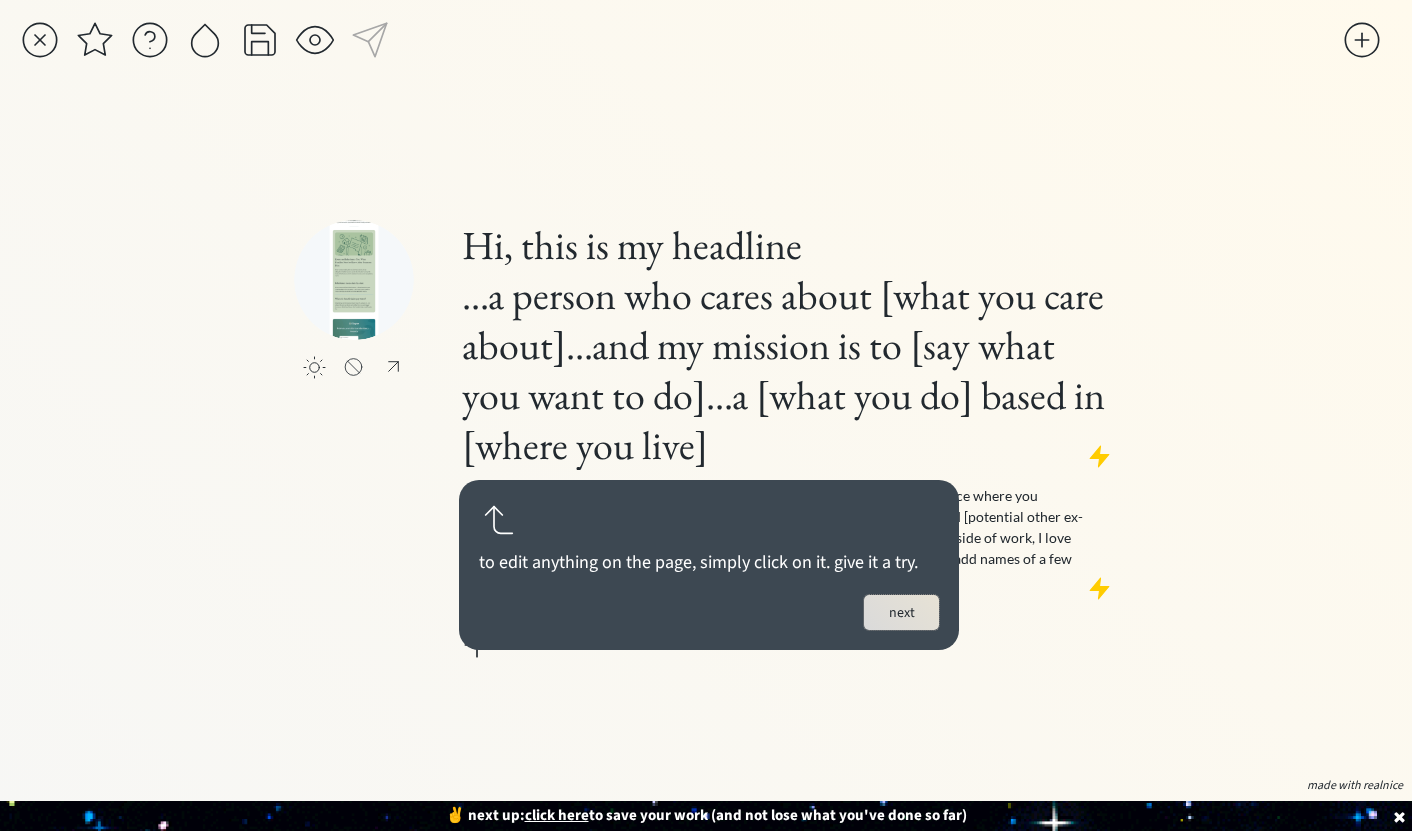 click on "next" at bounding box center (901, 612) 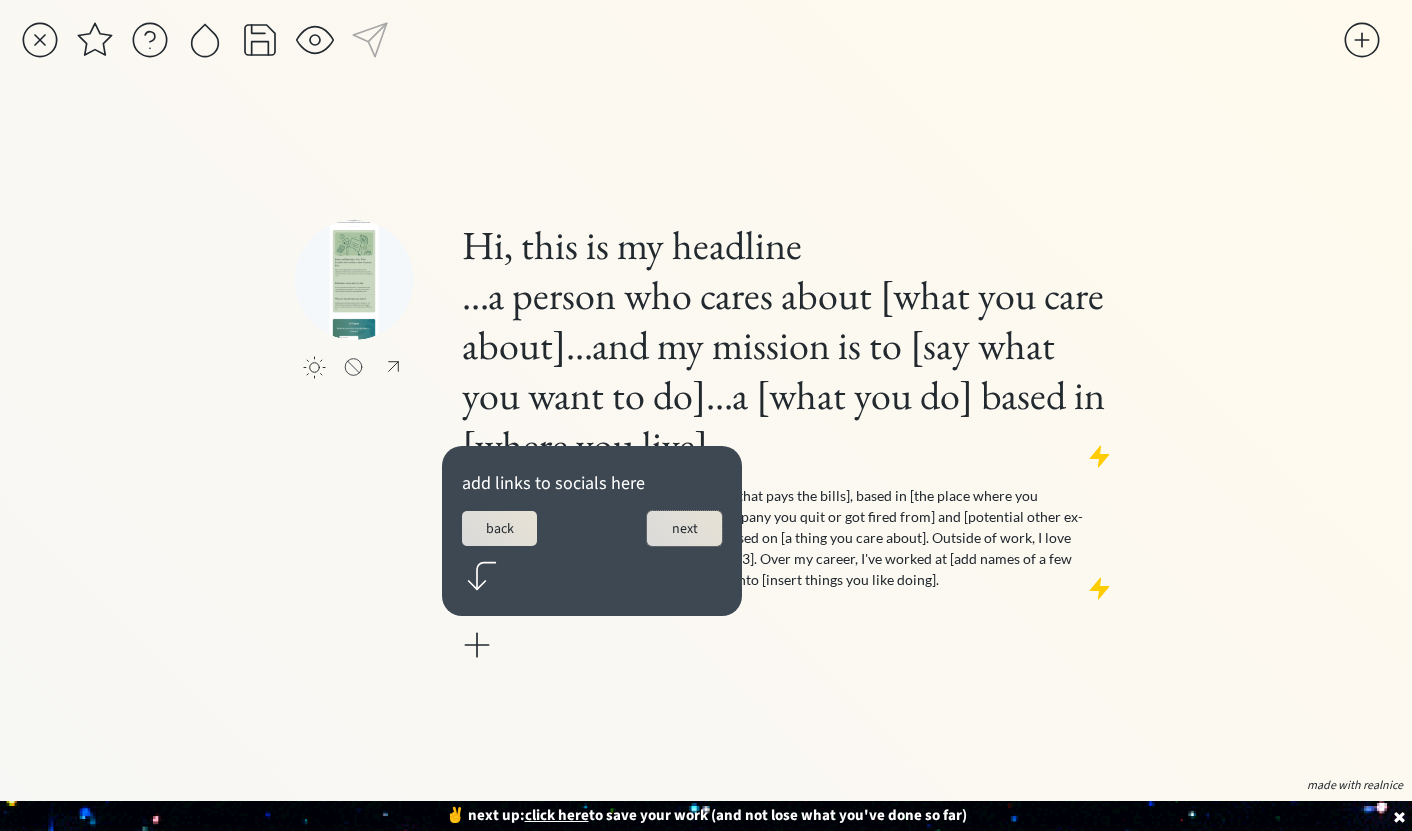 click on "next" at bounding box center [684, 528] 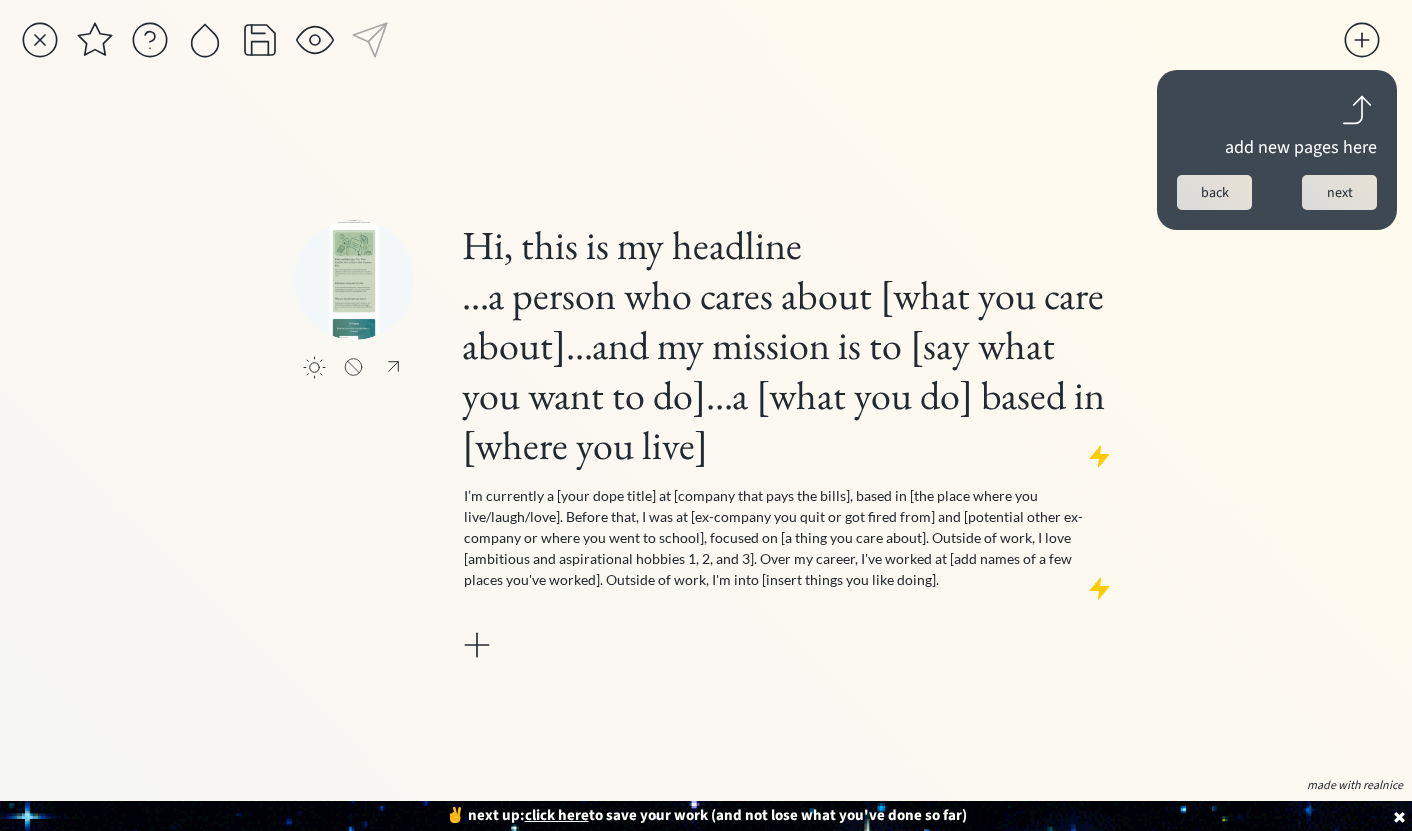 click on "next" at bounding box center [1339, 192] 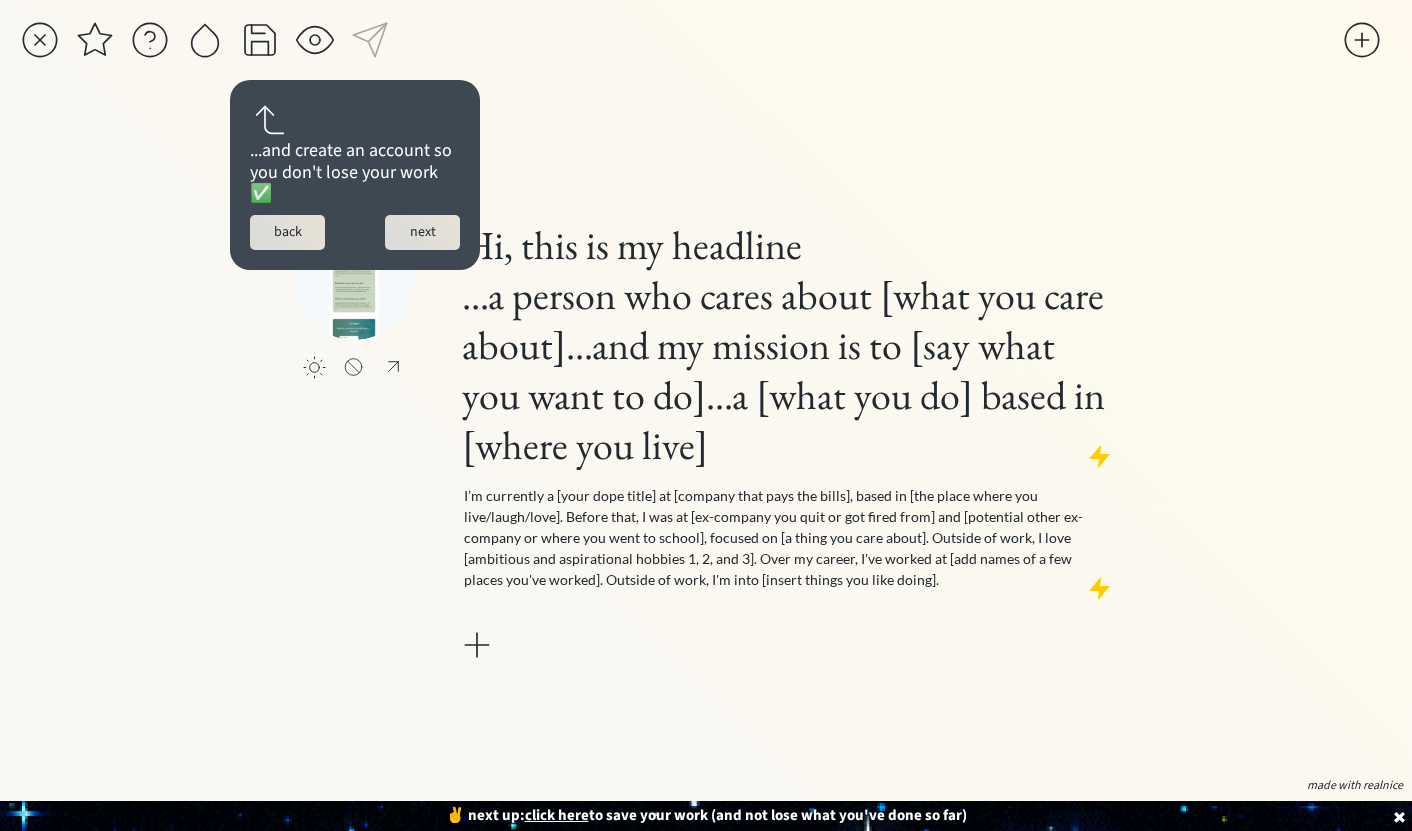 click on "next" at bounding box center (422, 232) 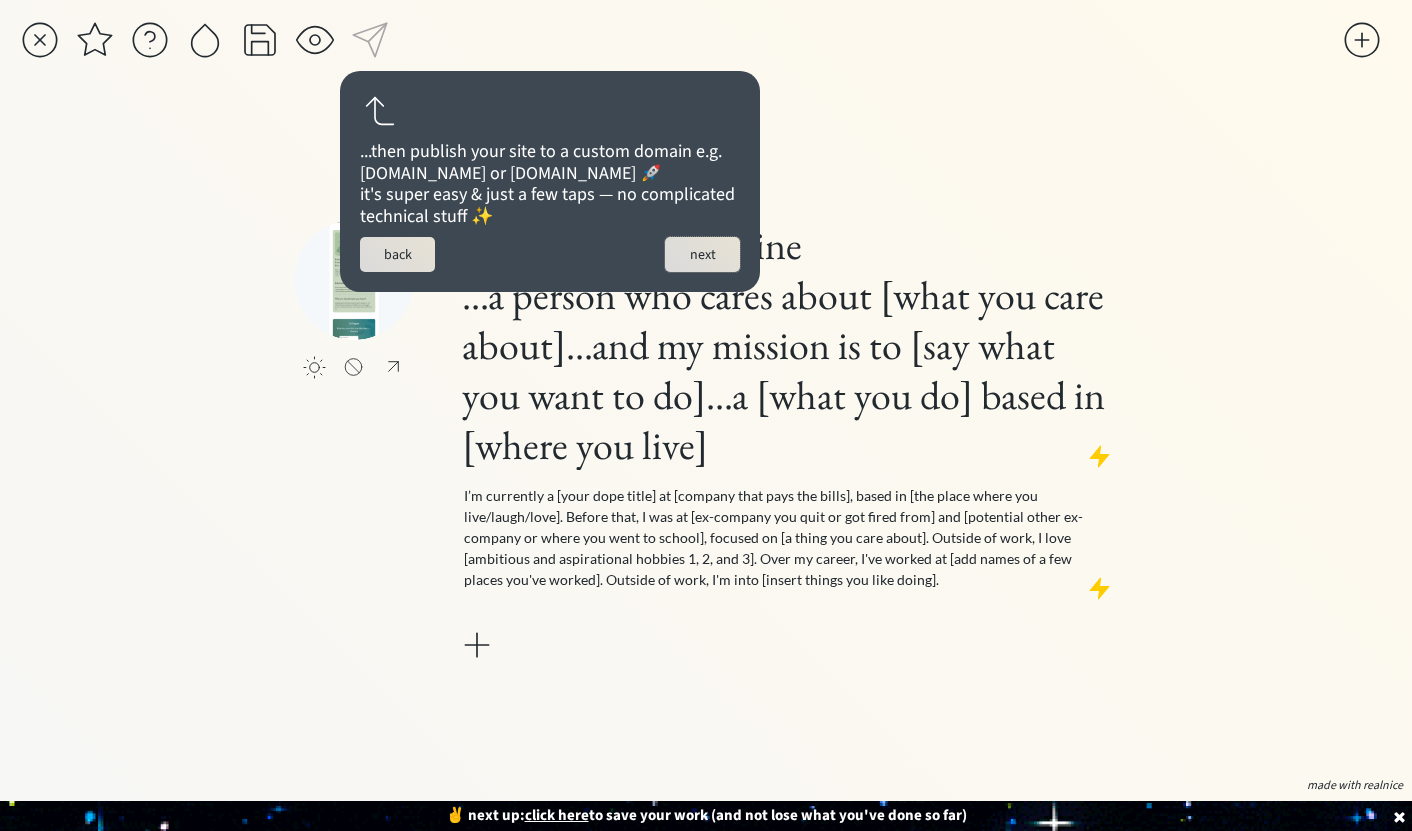 click on "next" at bounding box center (702, 254) 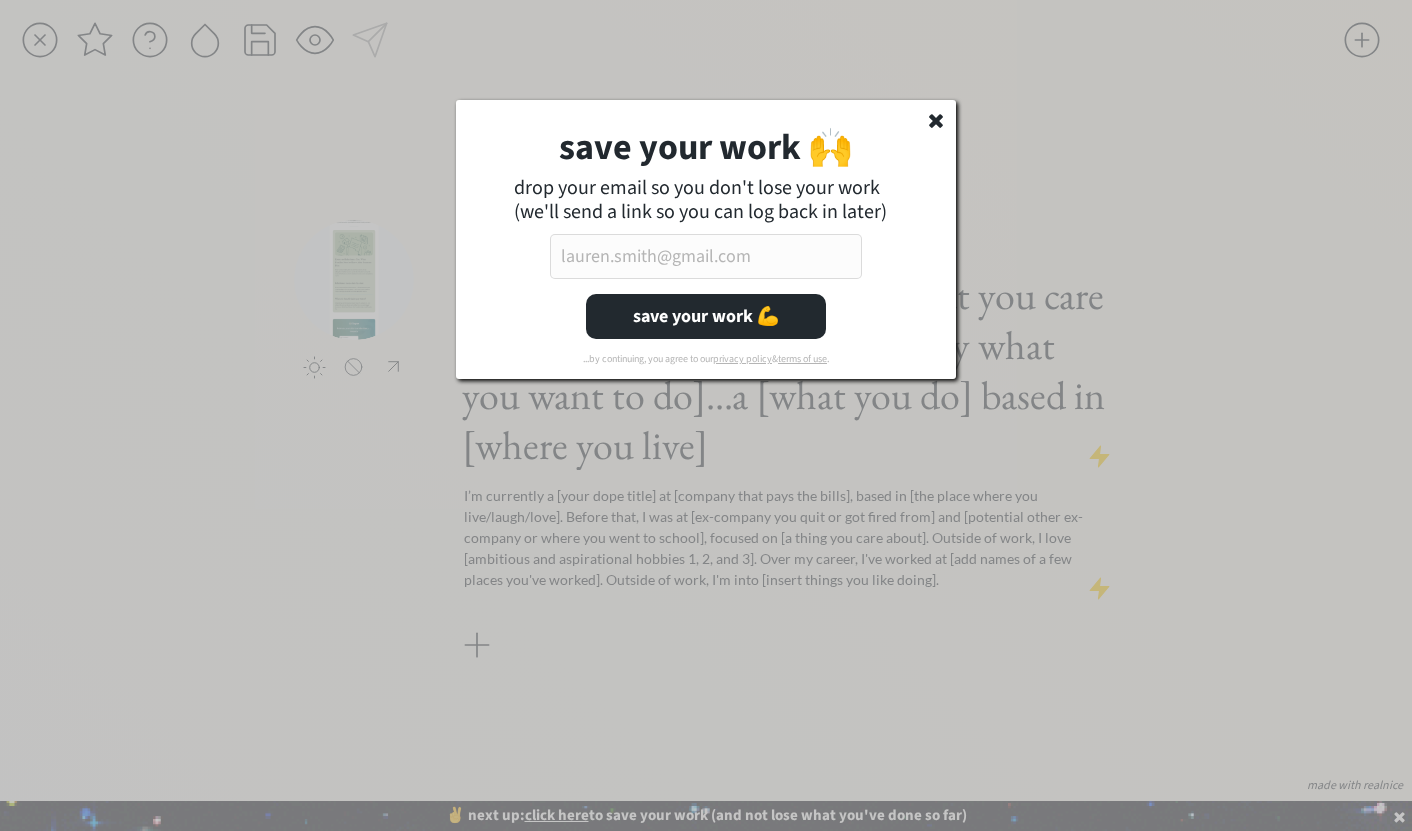 click on "save your work 🙌 drop your email so you don't lose your work (we'll send a link so you can log back in later) save your work 💪 ...by continuing, you agree to our  privacy policy  &  terms of use ." at bounding box center (706, 239) 